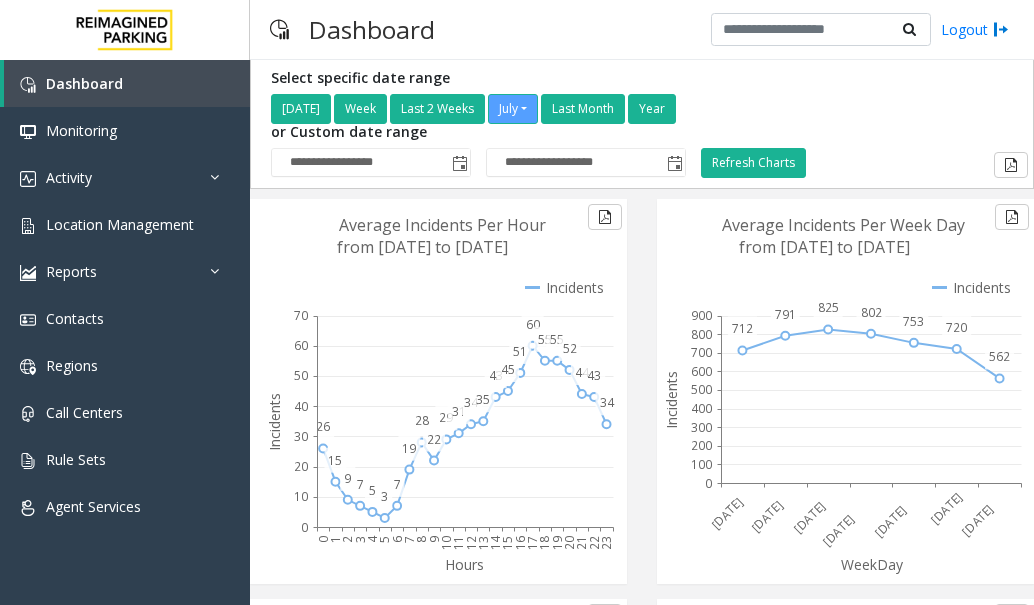 scroll, scrollTop: 0, scrollLeft: 0, axis: both 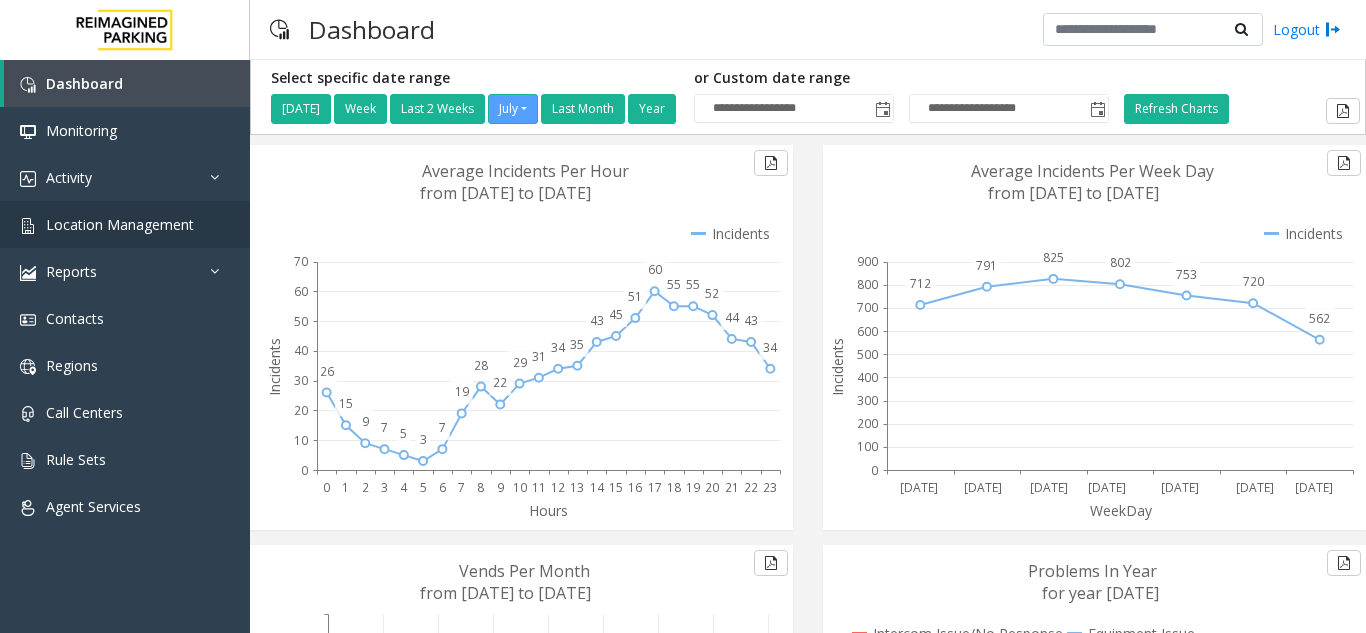 click on "**********" at bounding box center (683, 316) 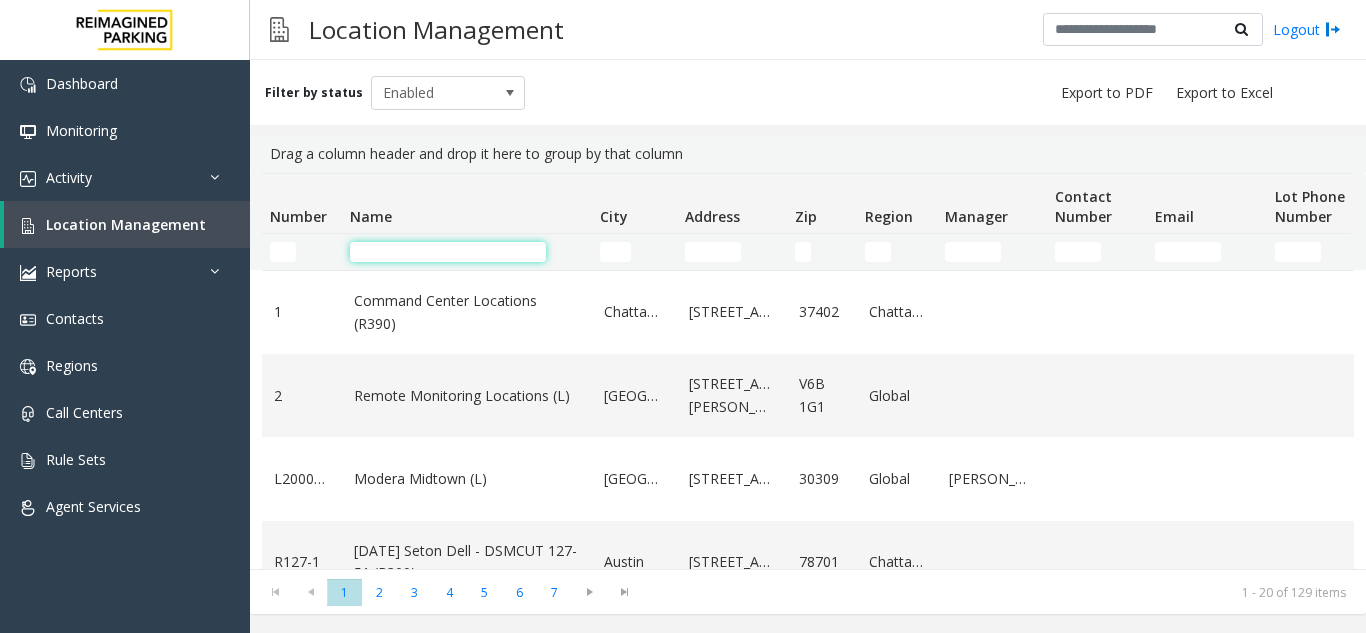 click 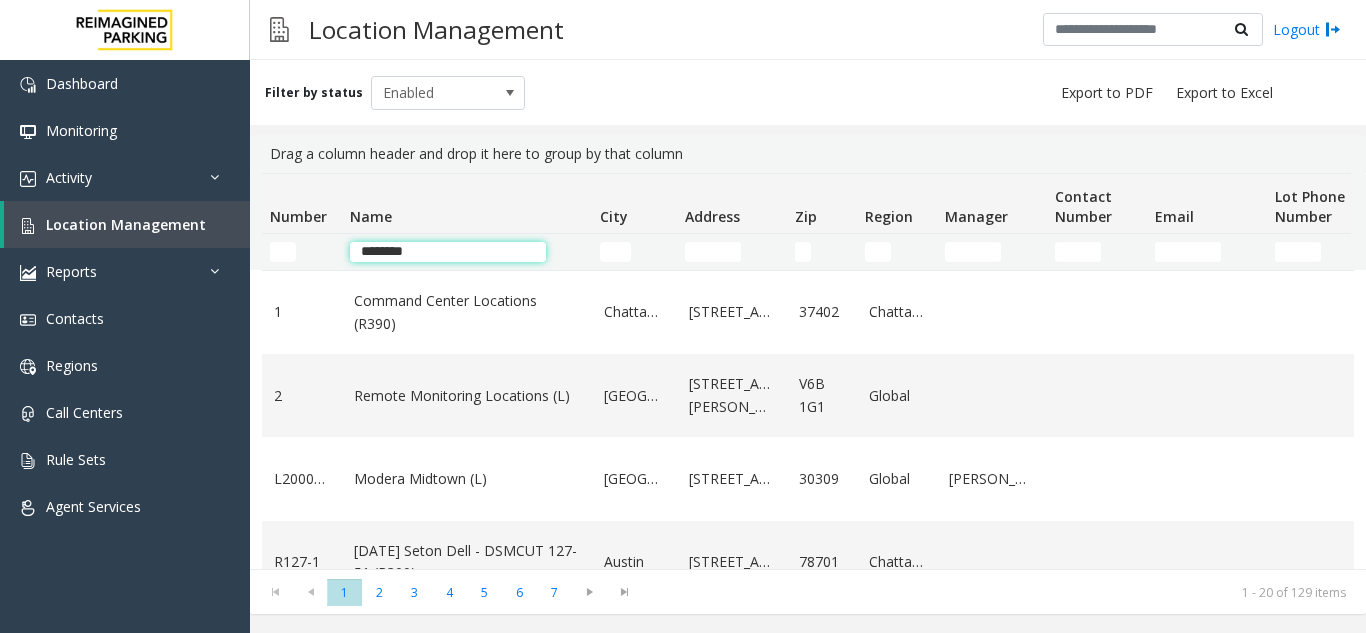 type on "********" 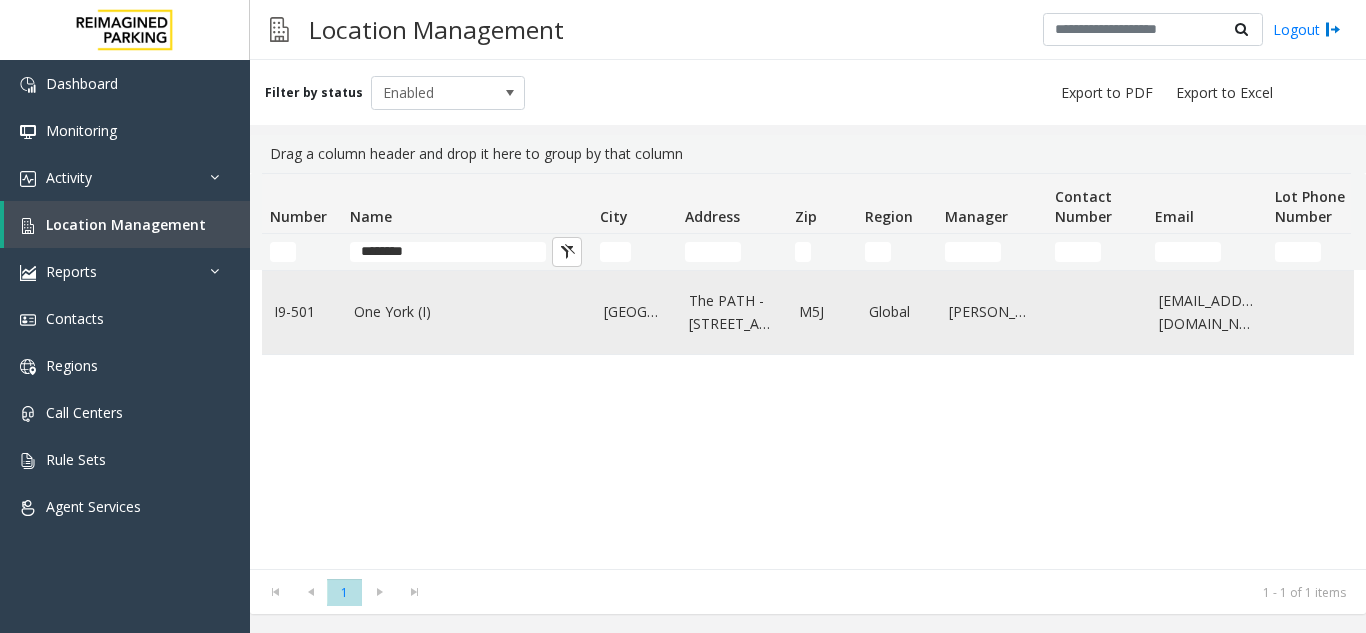 click on "One York (I)" 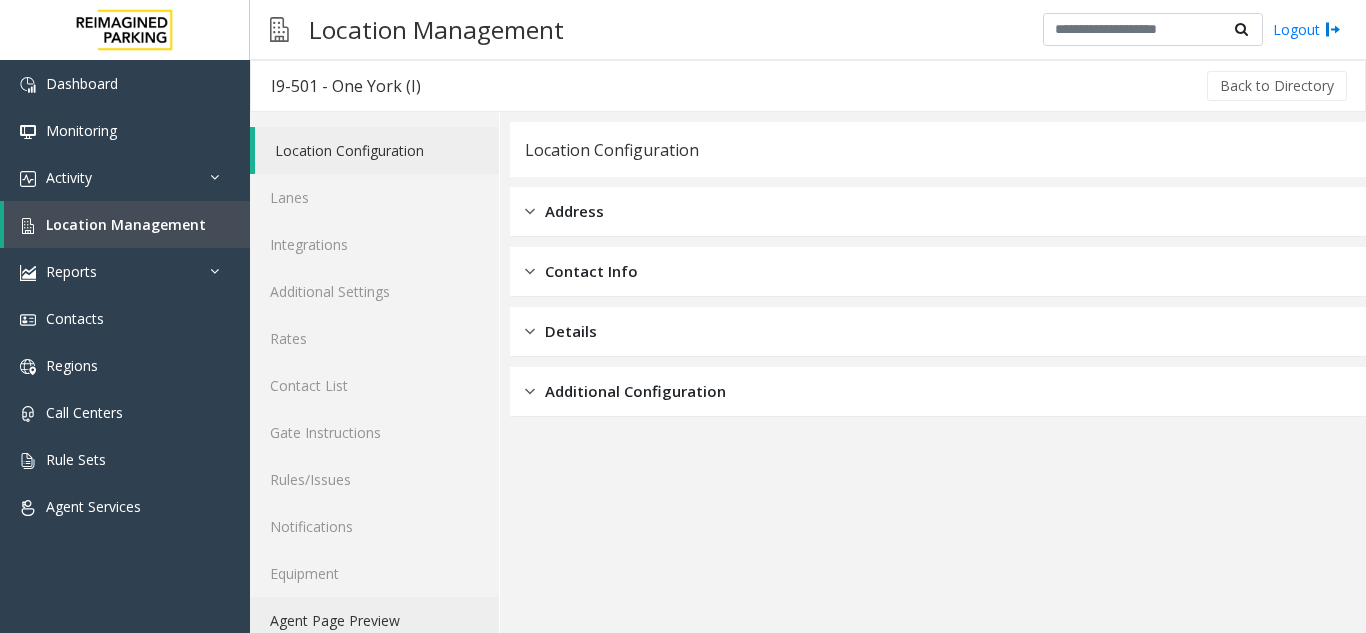 click on "Agent Page Preview" 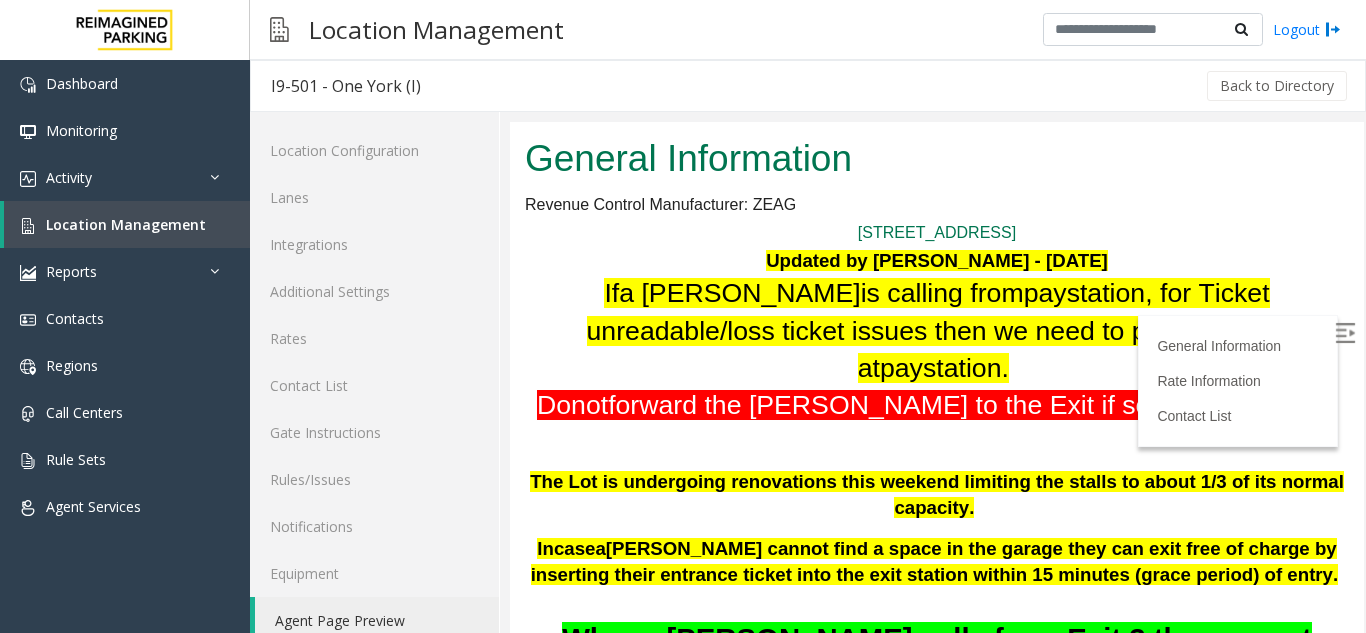 scroll, scrollTop: 100, scrollLeft: 0, axis: vertical 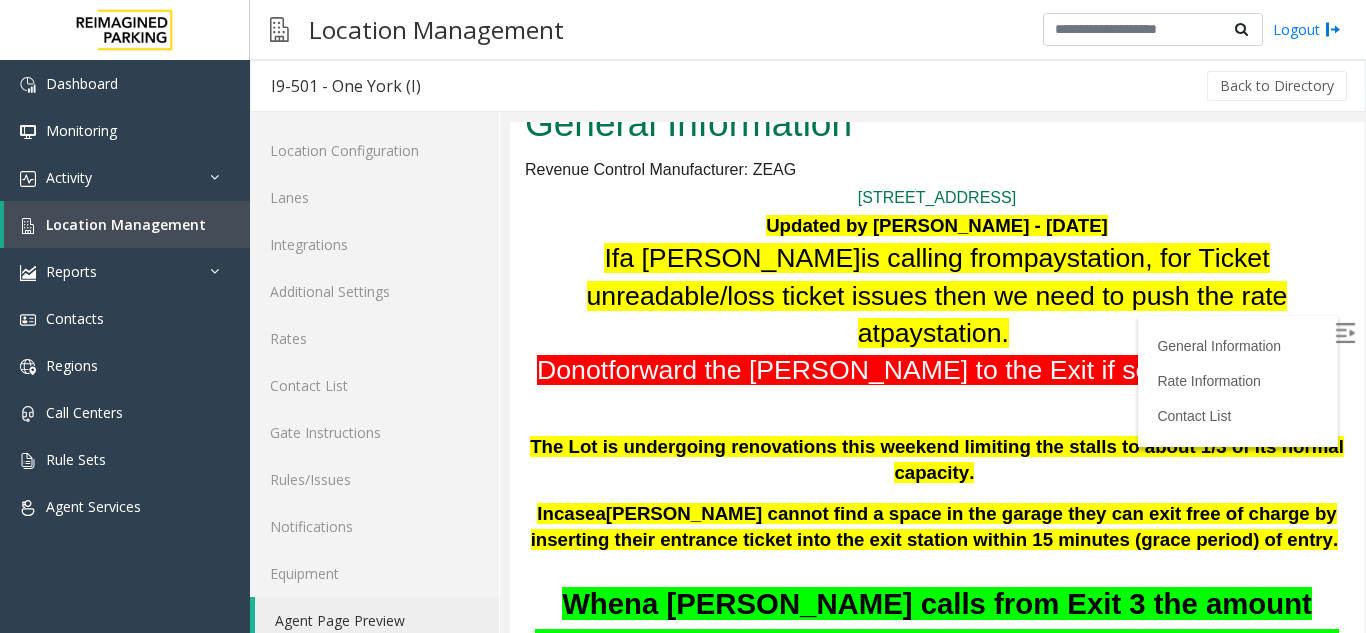 click at bounding box center [1345, 333] 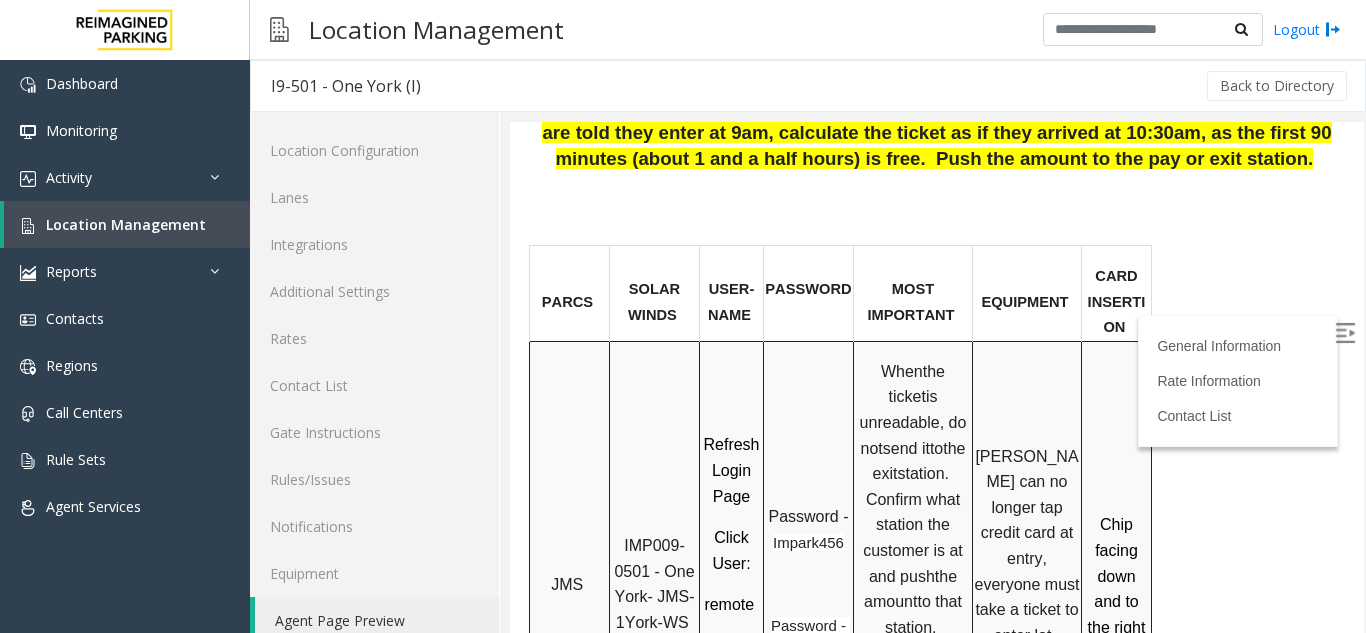 scroll, scrollTop: 1300, scrollLeft: 0, axis: vertical 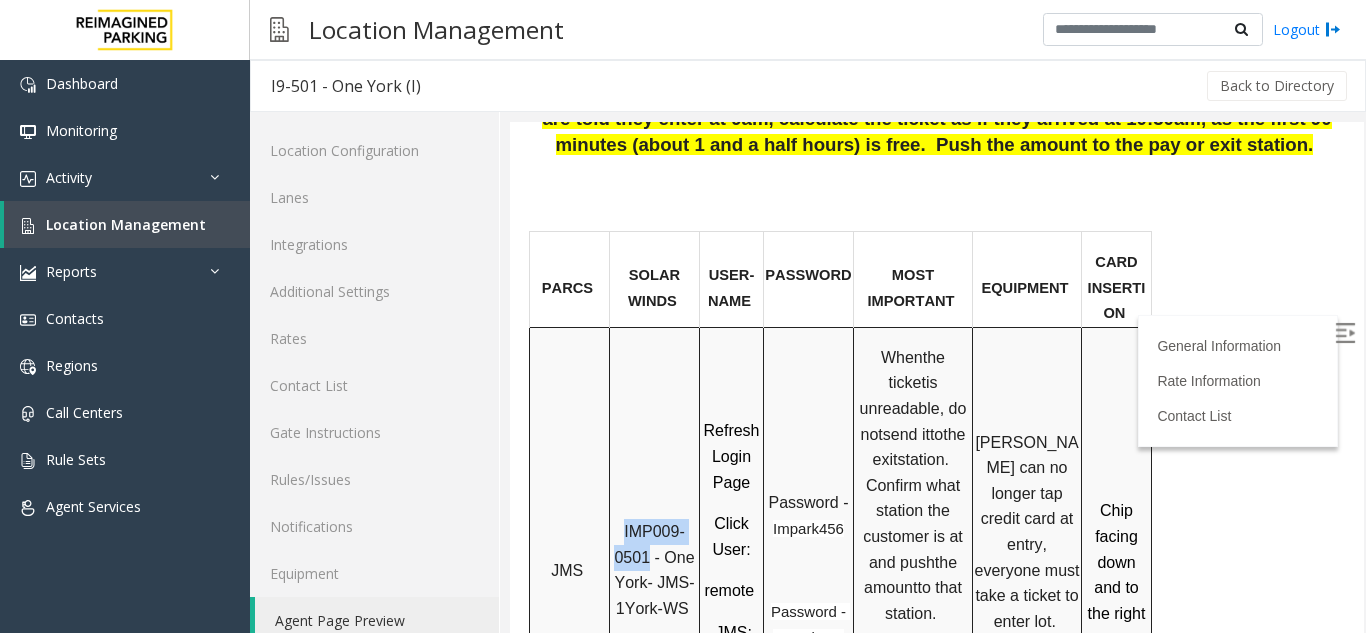 drag, startPoint x: 618, startPoint y: 453, endPoint x: 648, endPoint y: 480, distance: 40.36087 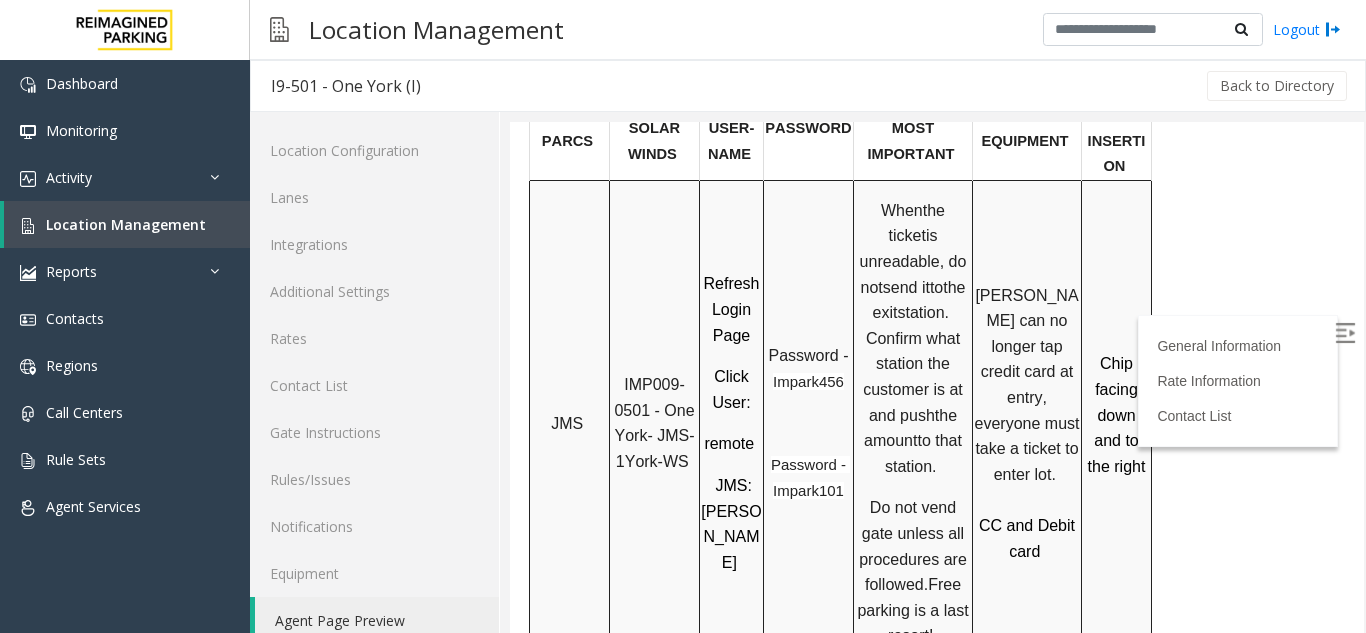 scroll, scrollTop: 1400, scrollLeft: 0, axis: vertical 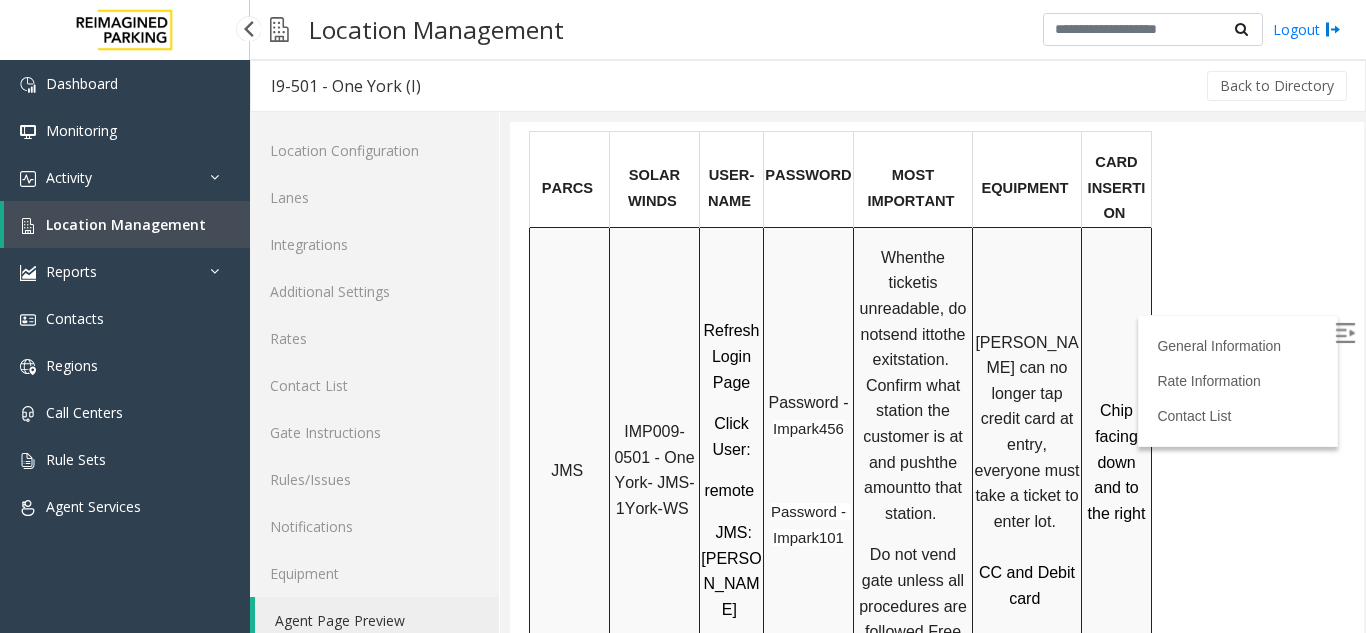 click on "Location Management" at bounding box center (127, 224) 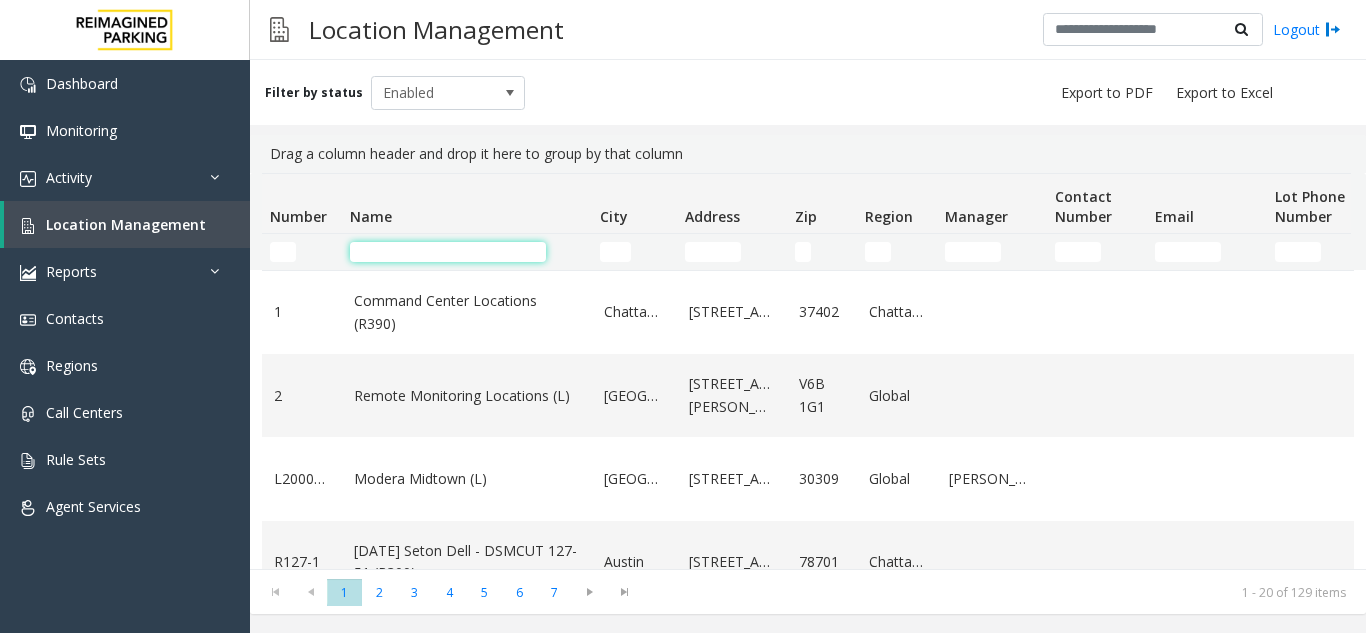 click 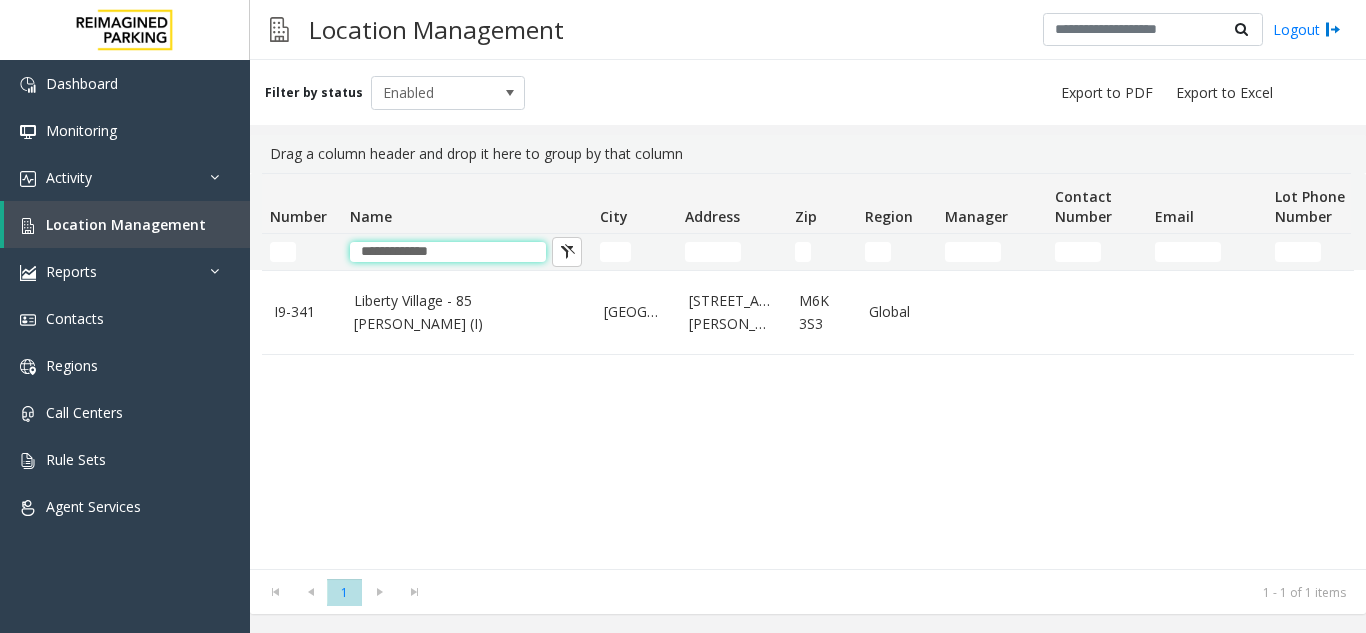 type on "**********" 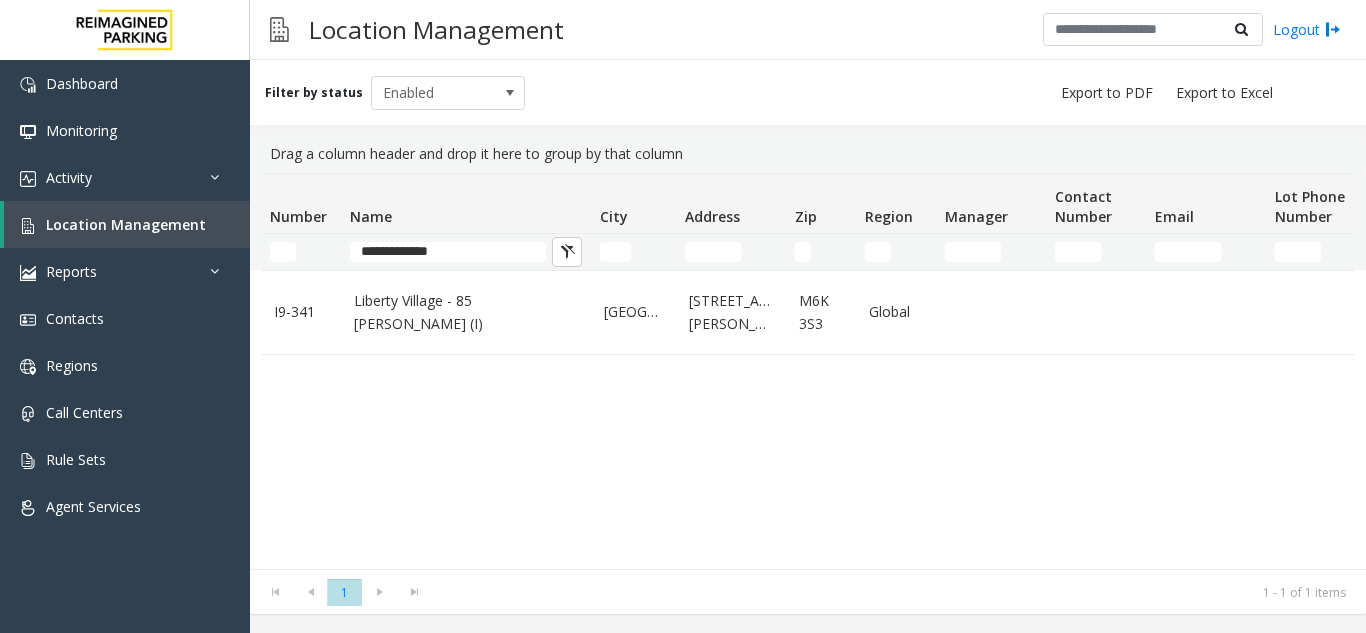 click on "Liberty Village - 85 Hanna (I)" 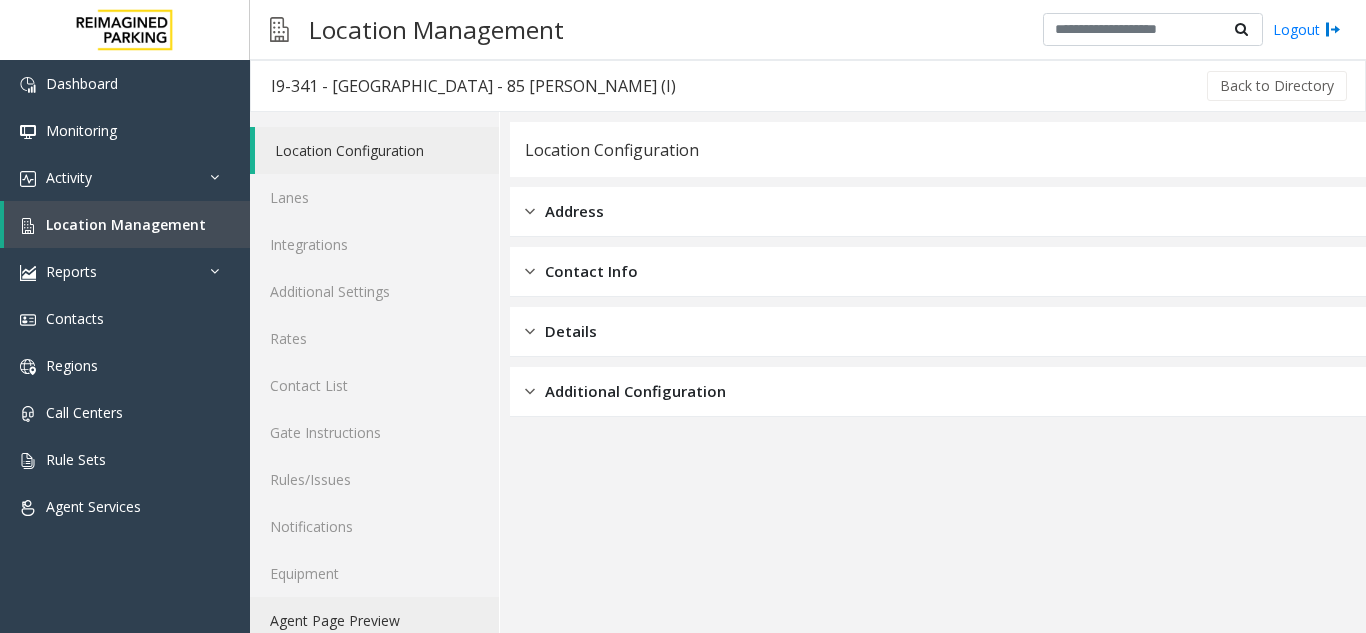 click on "Agent Page Preview" 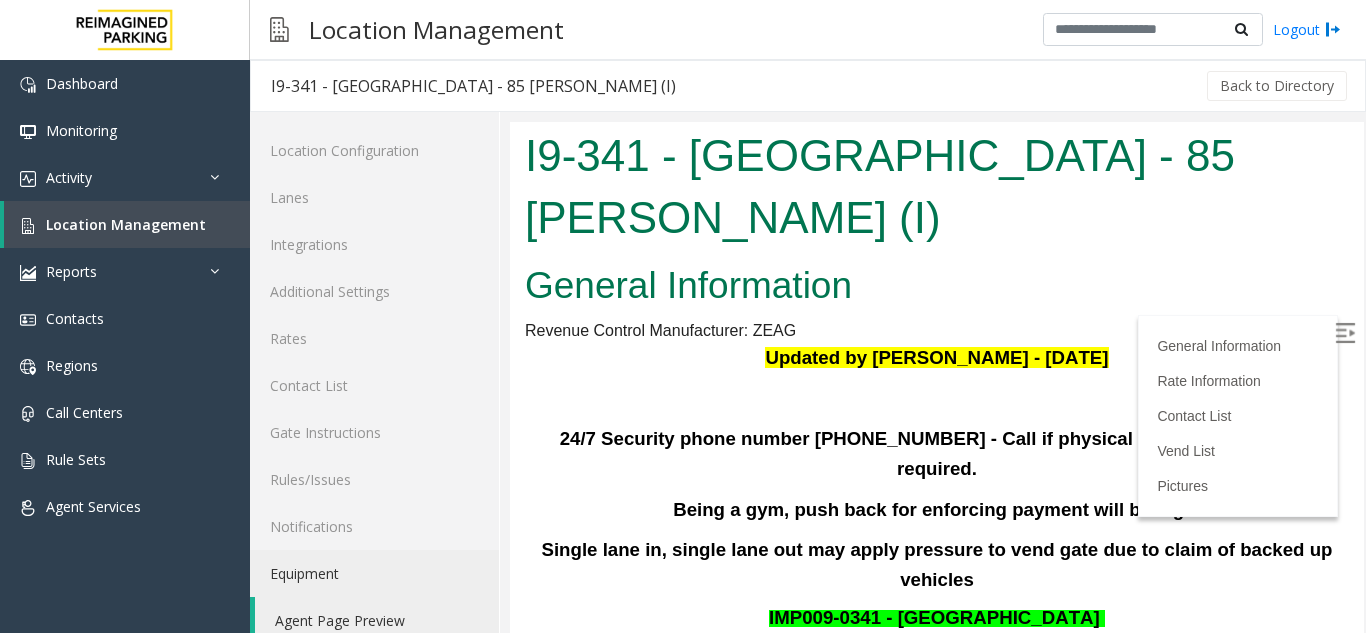 scroll, scrollTop: 200, scrollLeft: 0, axis: vertical 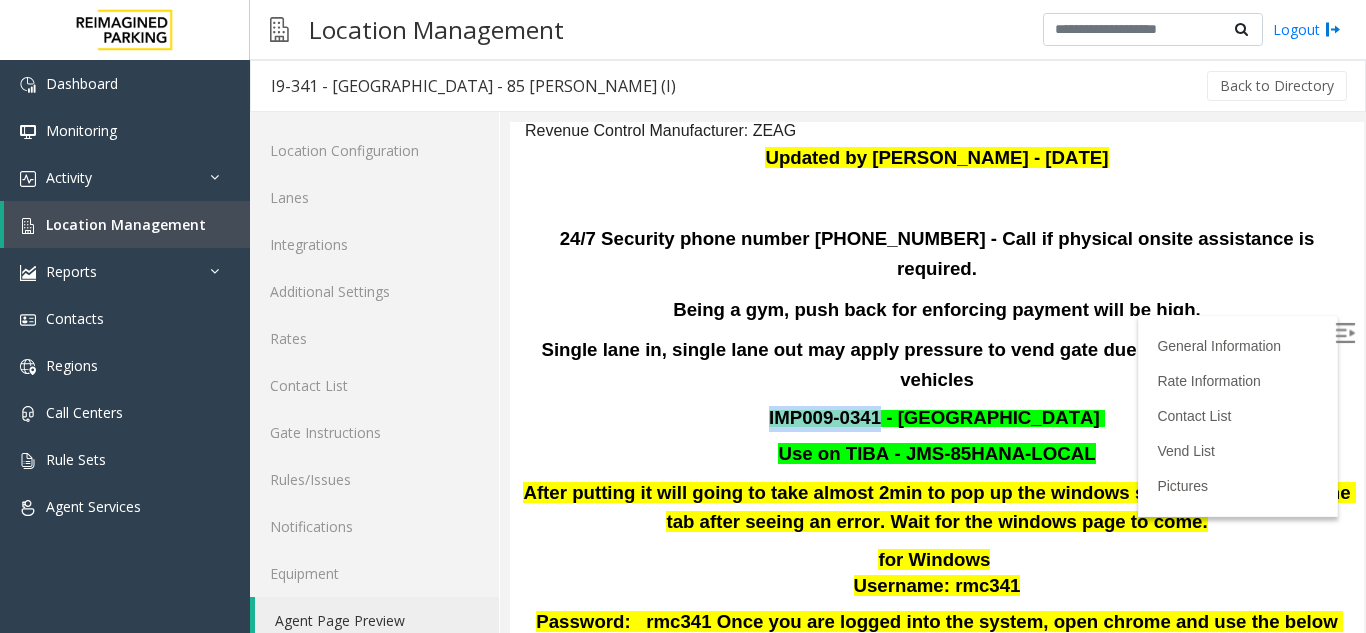 drag, startPoint x: 765, startPoint y: 290, endPoint x: 879, endPoint y: 298, distance: 114.28036 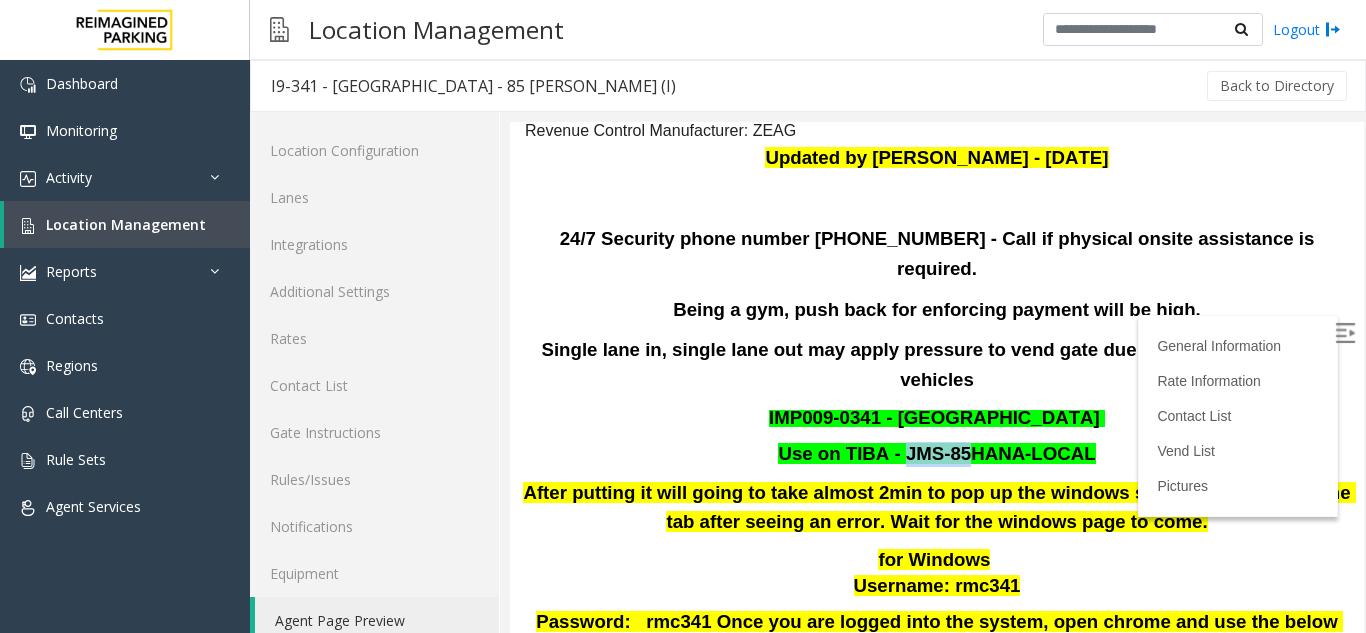 drag, startPoint x: 893, startPoint y: 334, endPoint x: 950, endPoint y: 333, distance: 57.00877 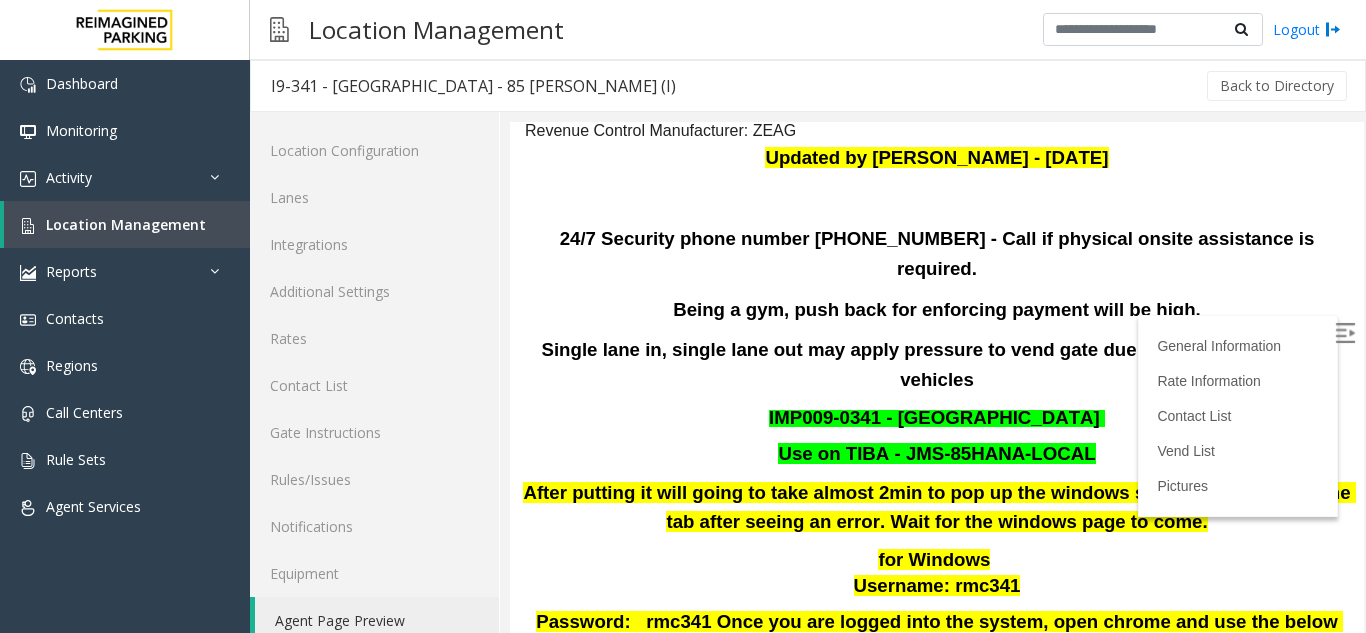 click on "IMP009-0341 - KING LIBERTY VILLAGE" at bounding box center [937, 419] 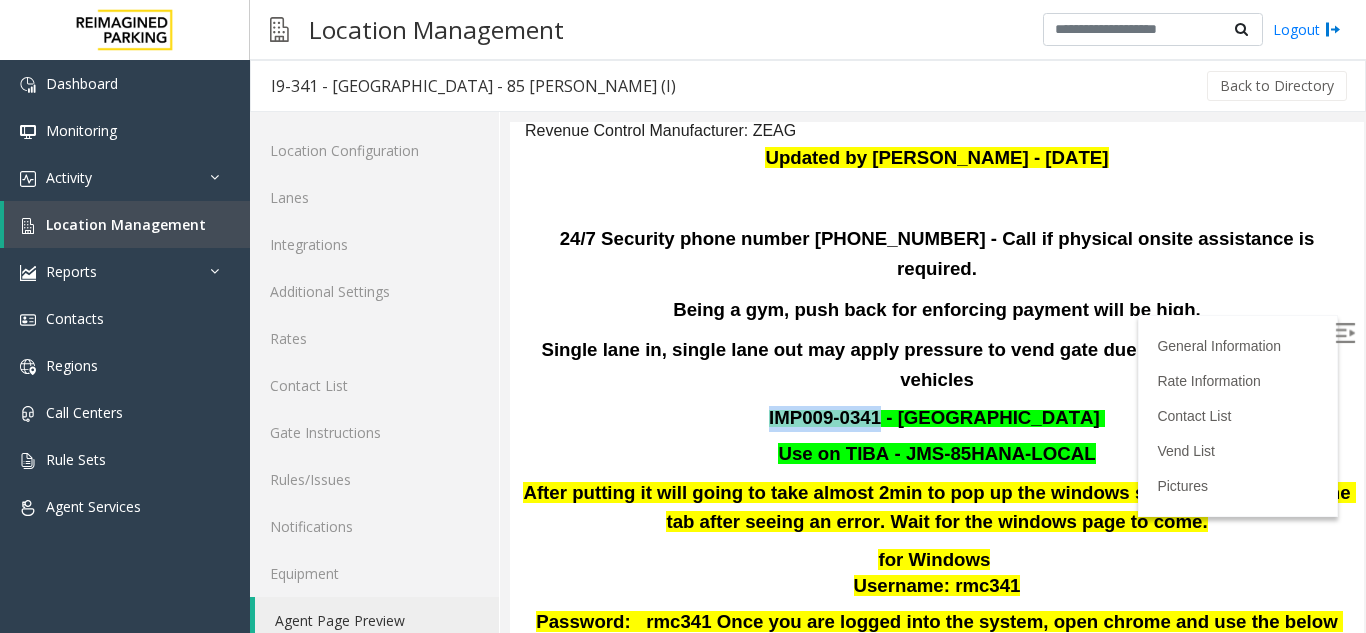 drag, startPoint x: 731, startPoint y: 290, endPoint x: 878, endPoint y: 303, distance: 147.57372 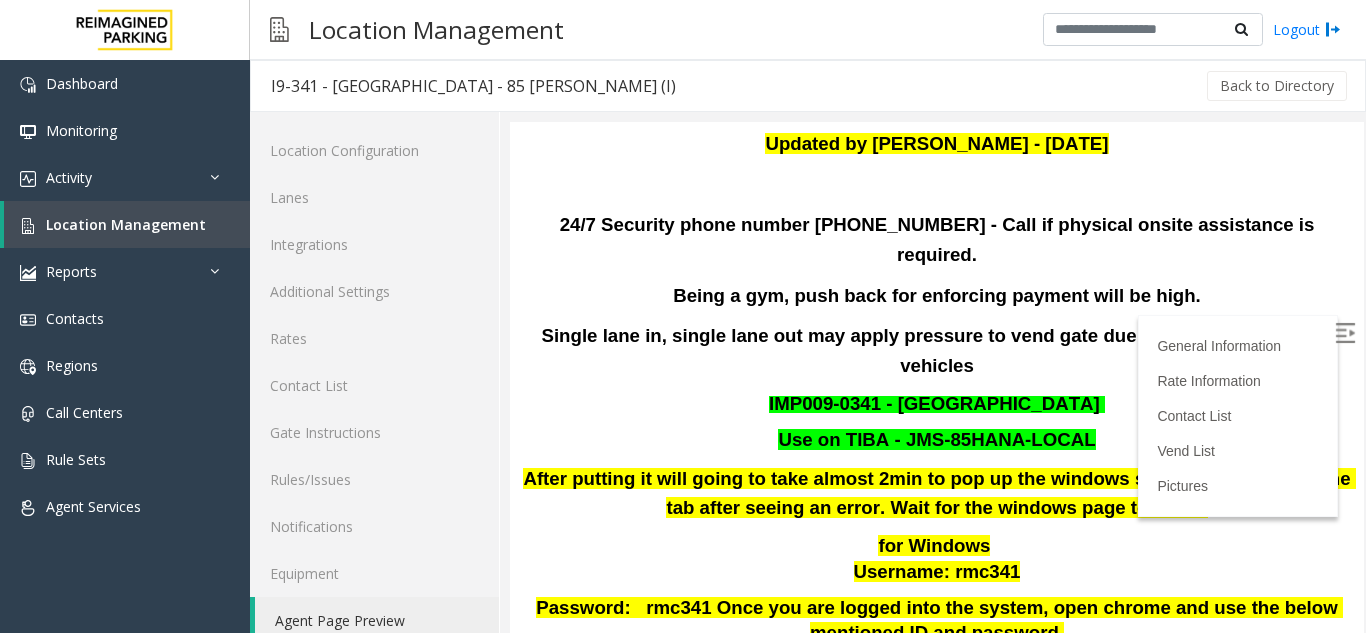 scroll, scrollTop: 200, scrollLeft: 0, axis: vertical 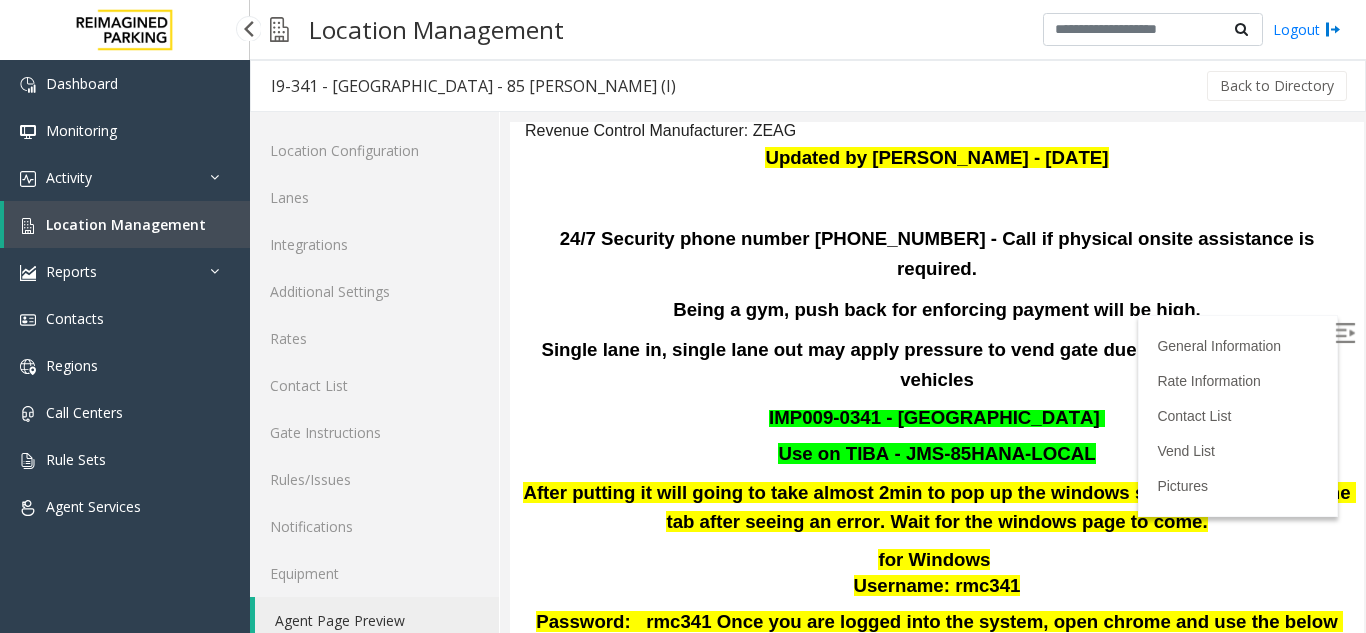 click on "Location Management" at bounding box center [126, 224] 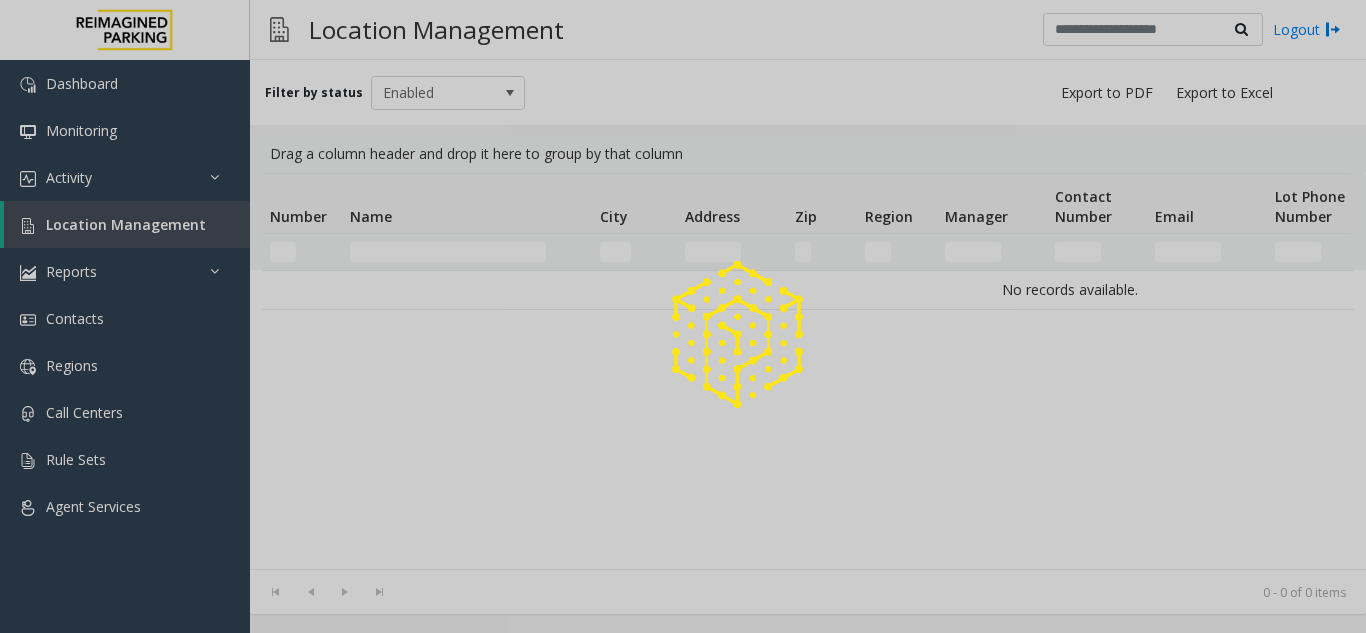 click 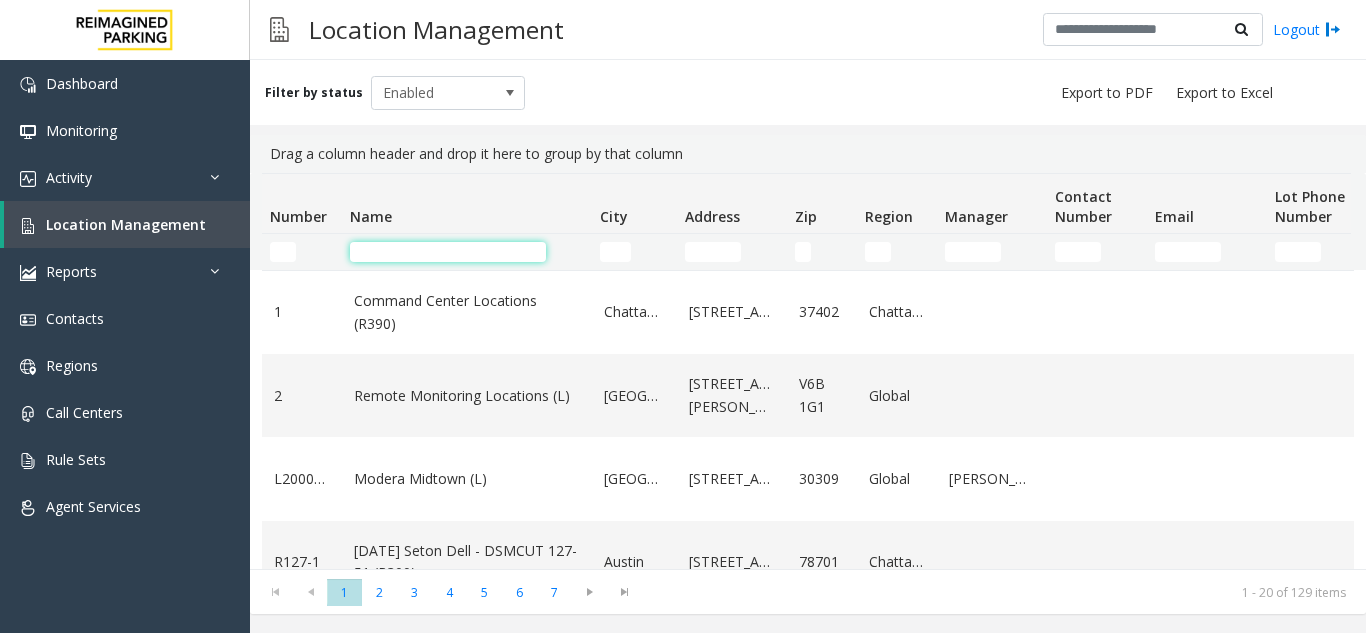 click 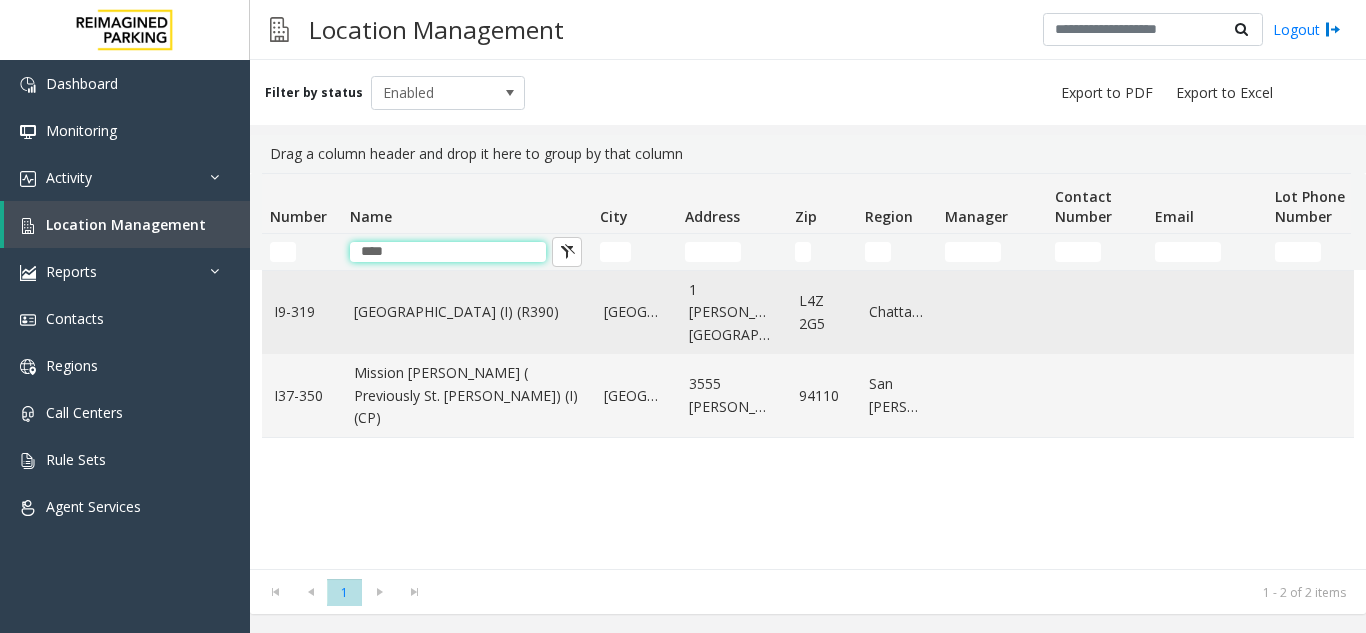 type on "****" 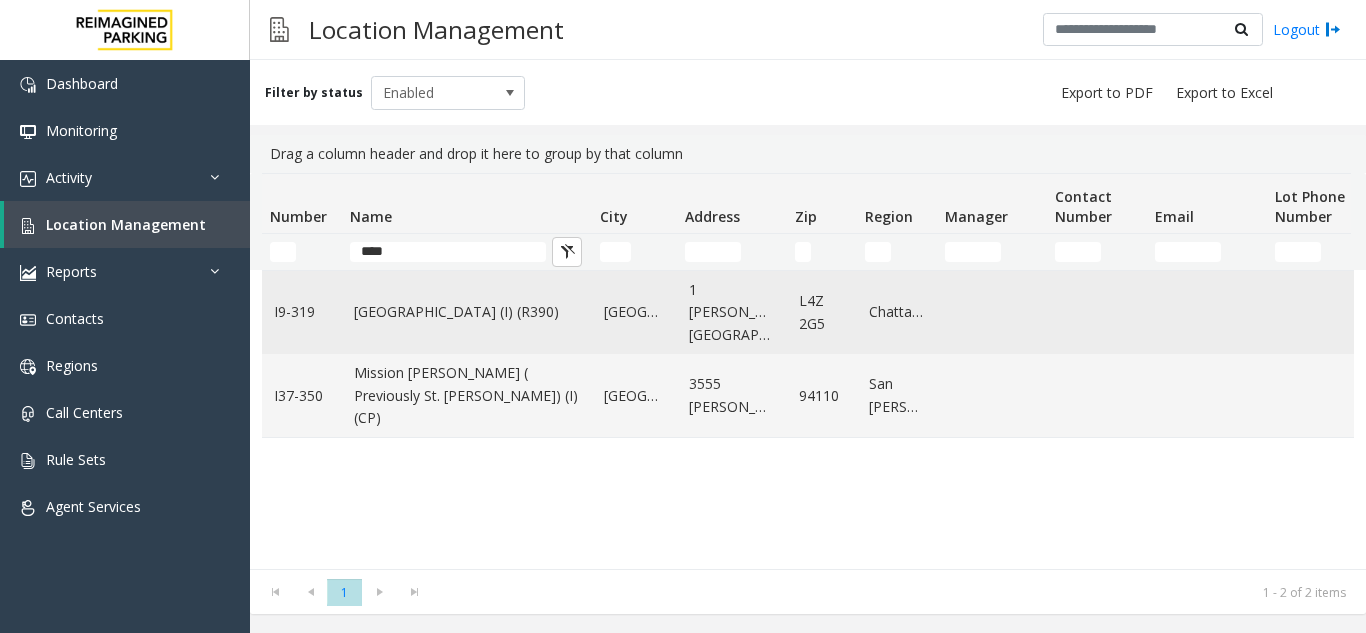 click on "Mississauga Executive Center (I) (R390)" 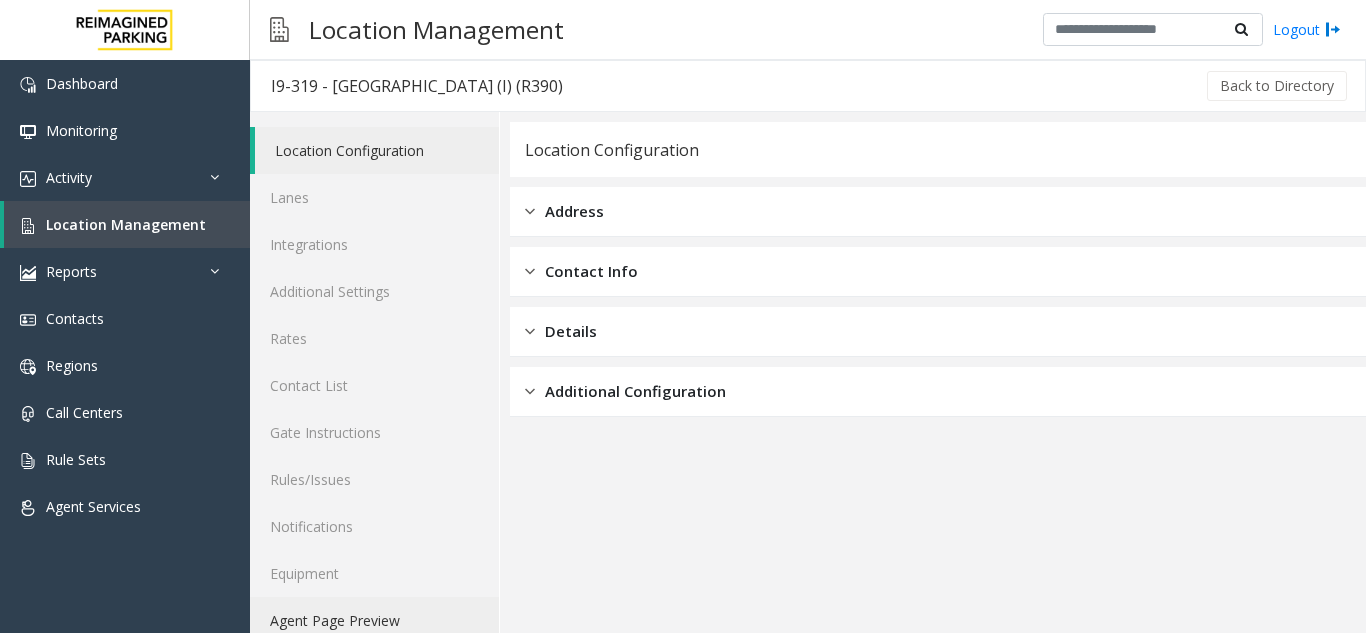 click on "Agent Page Preview" 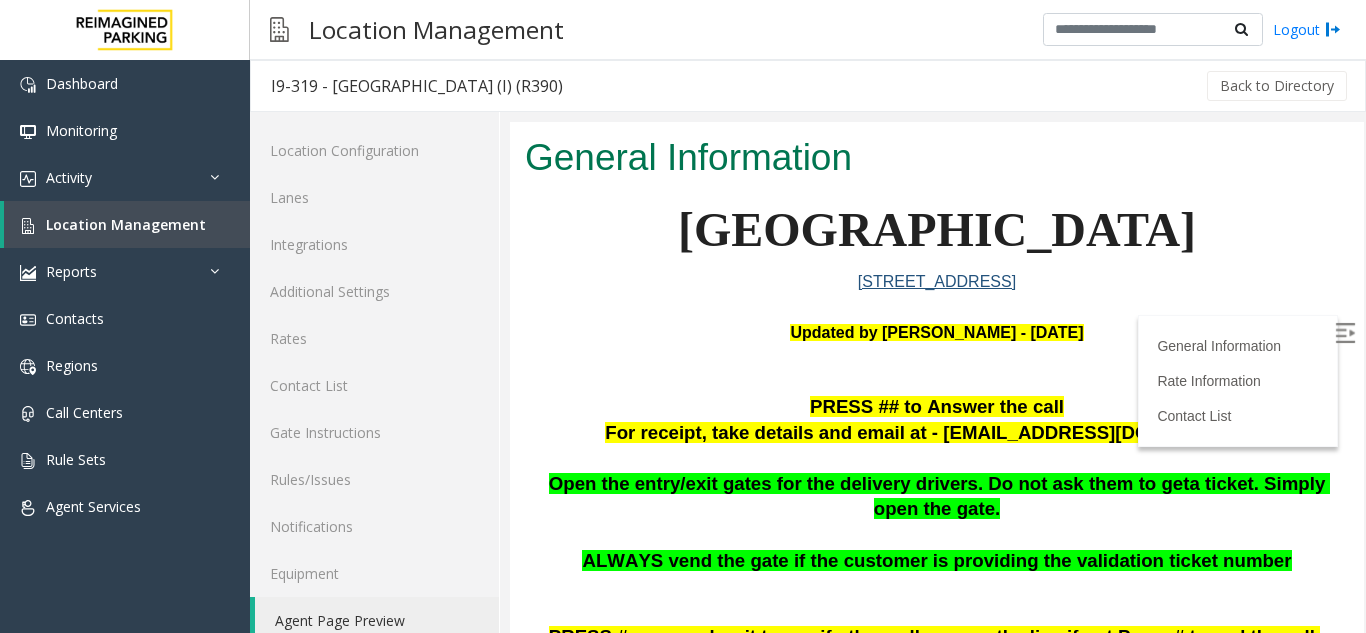 scroll, scrollTop: 200, scrollLeft: 0, axis: vertical 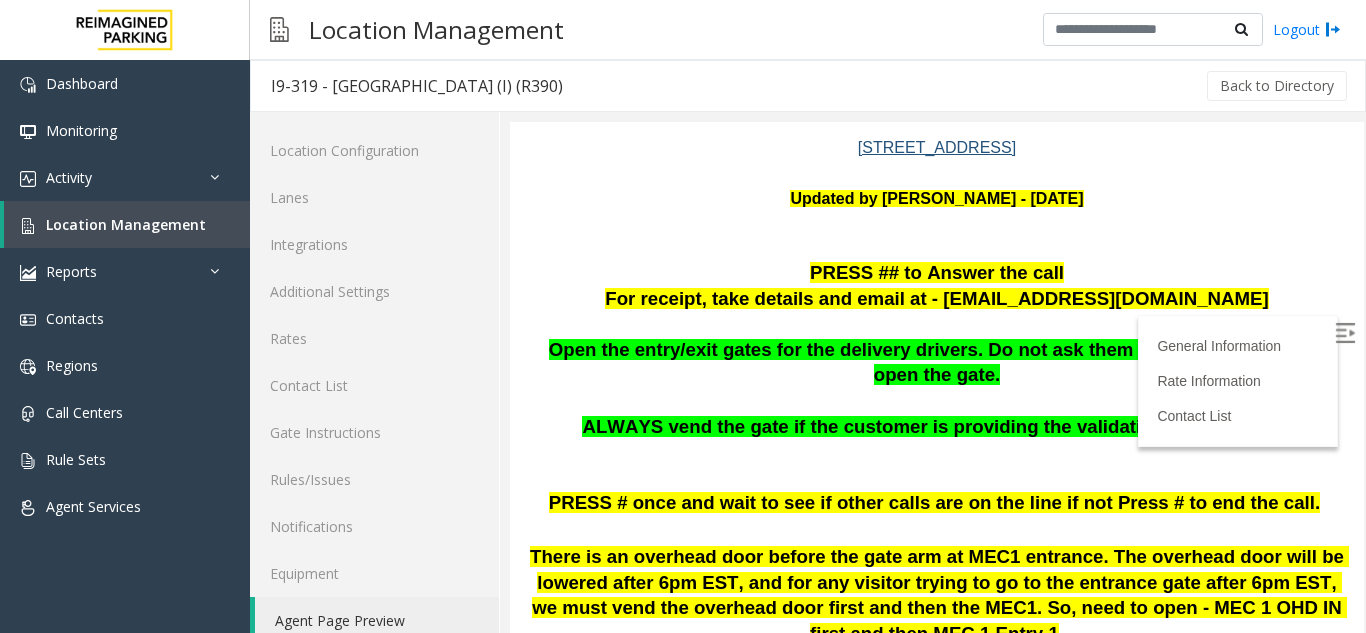 click at bounding box center [1347, 336] 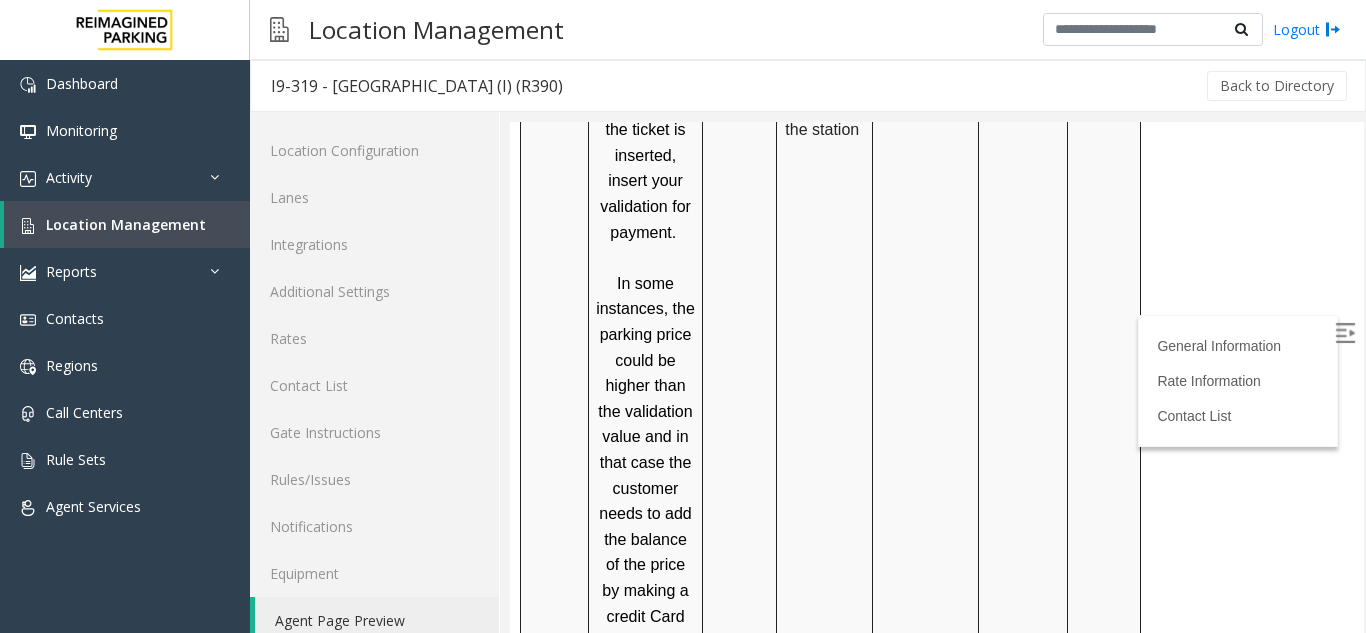 scroll, scrollTop: 2000, scrollLeft: 0, axis: vertical 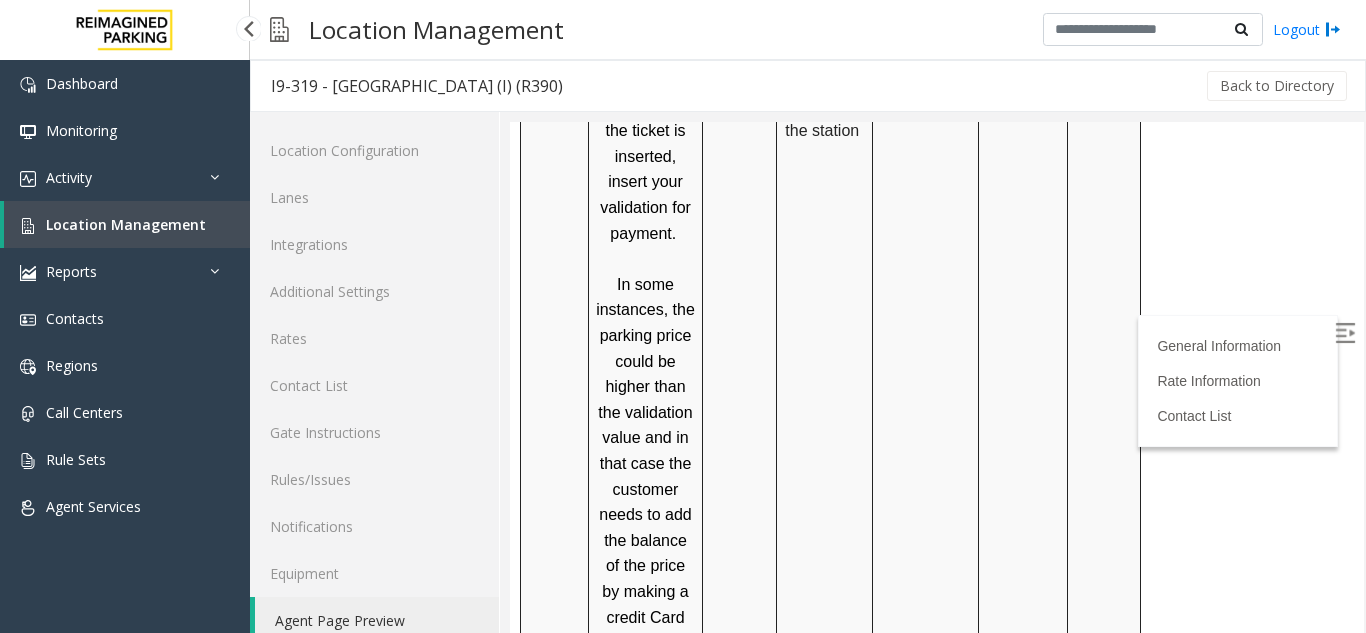 click on "Location Management" at bounding box center (127, 224) 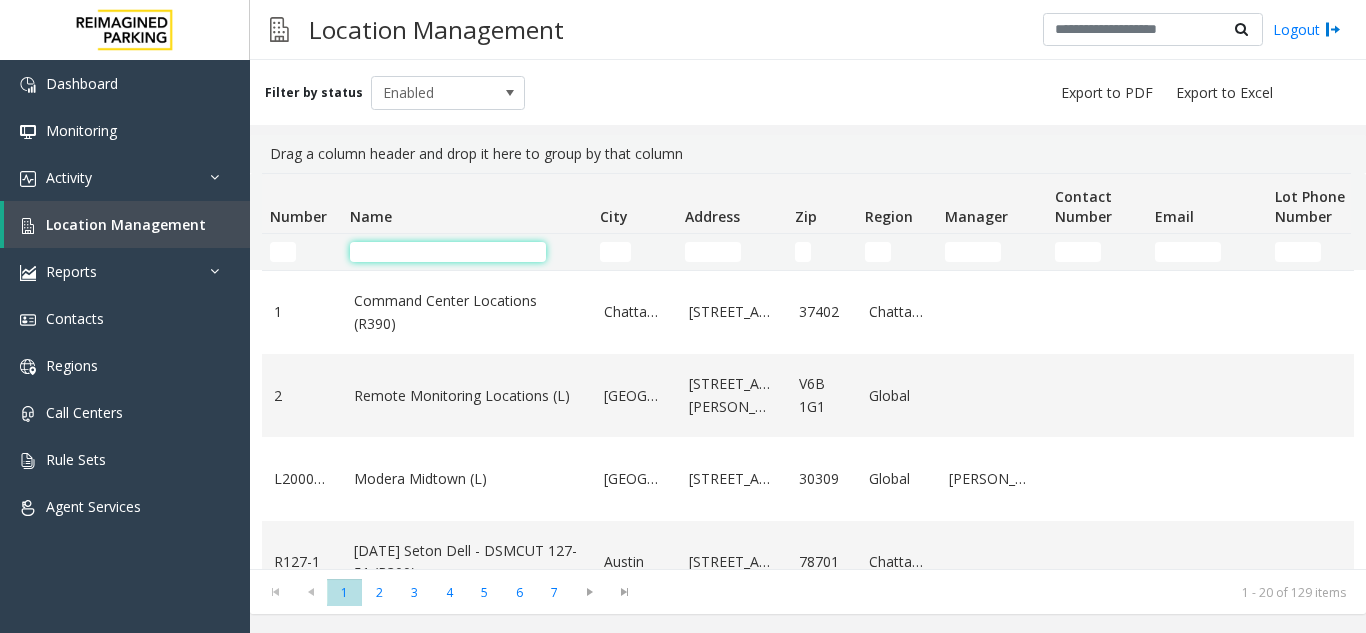 click 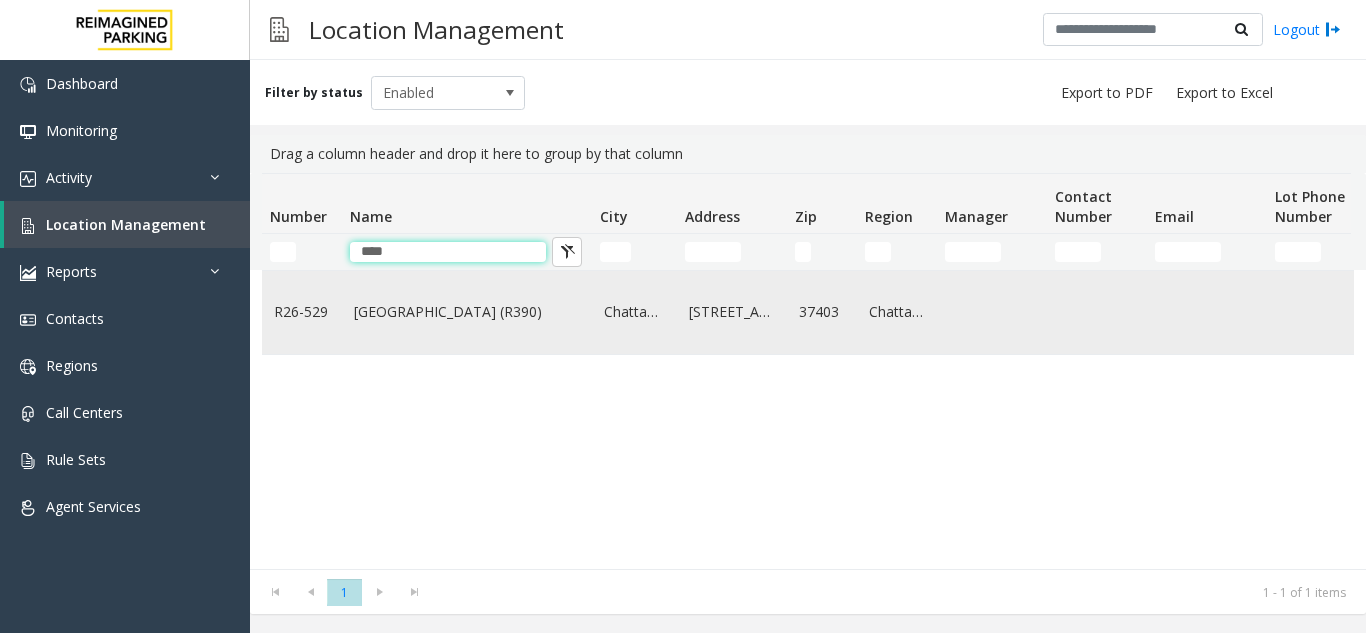 type on "****" 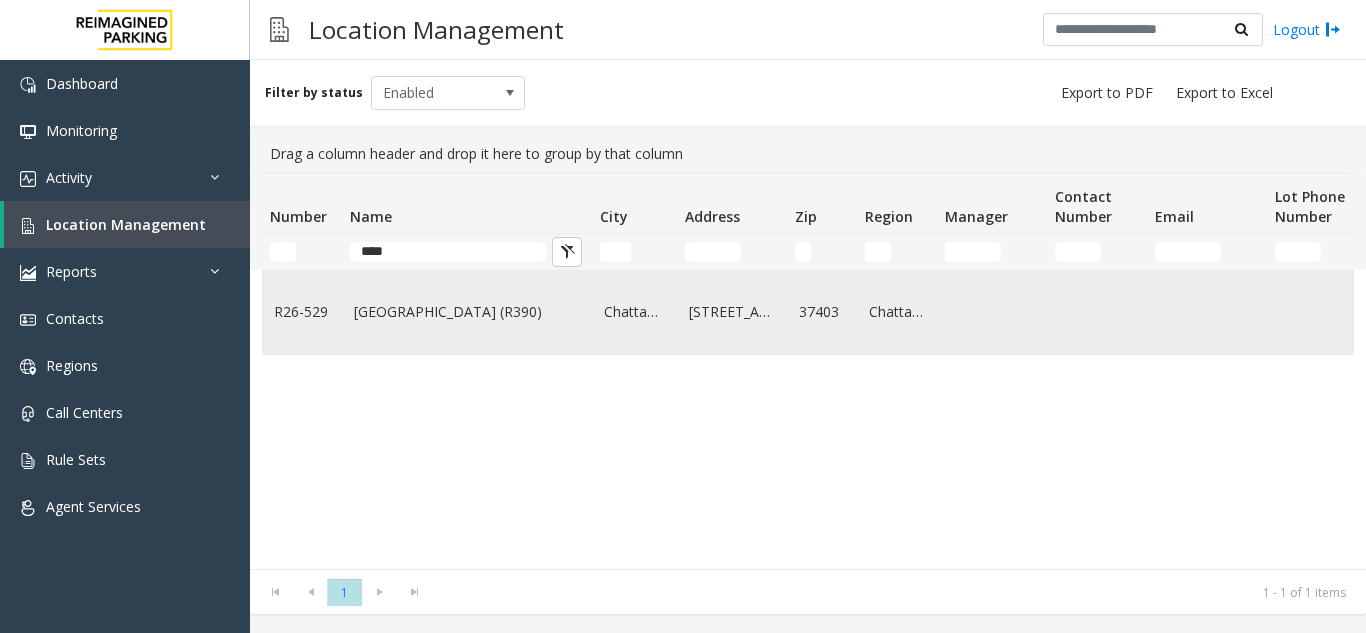 click on "River Pier Garage (R390)" 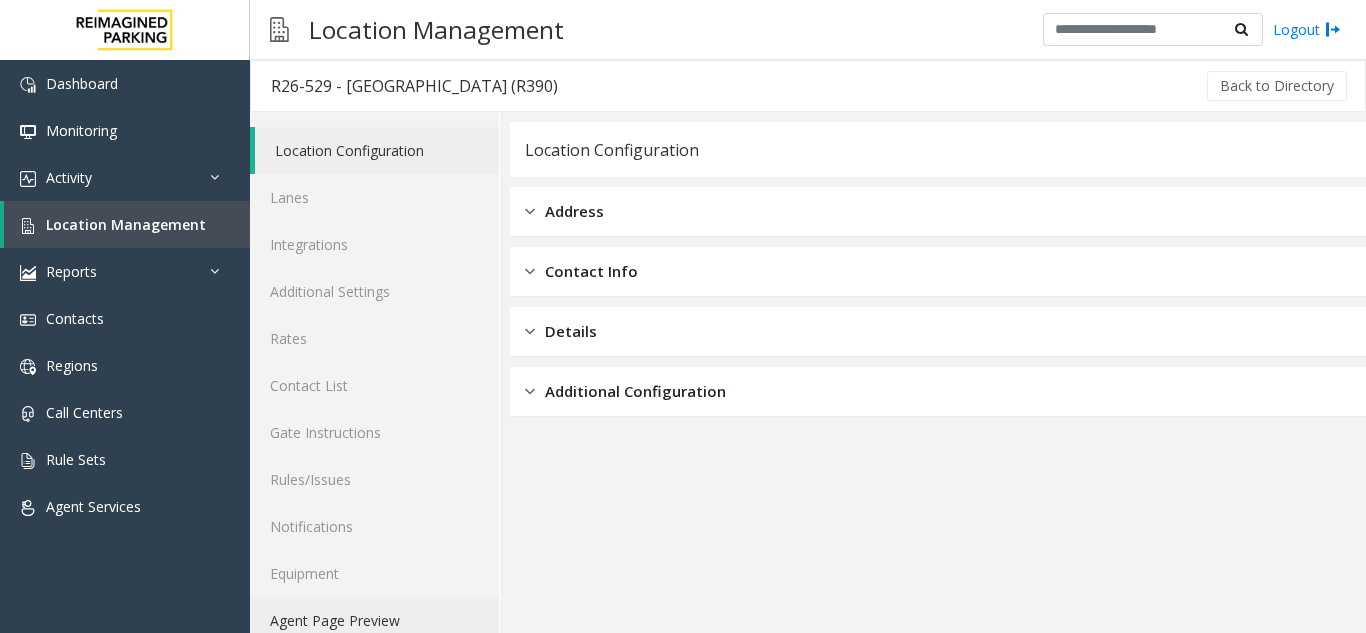 click on "Agent Page Preview" 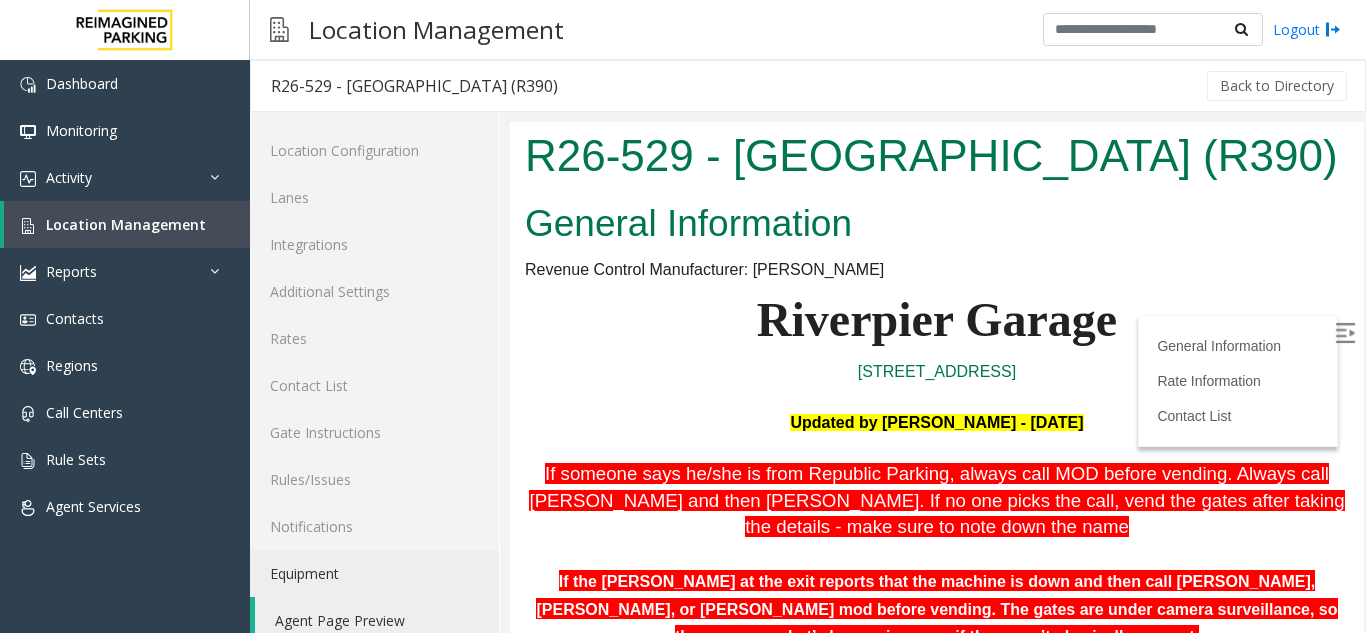 scroll, scrollTop: 200, scrollLeft: 0, axis: vertical 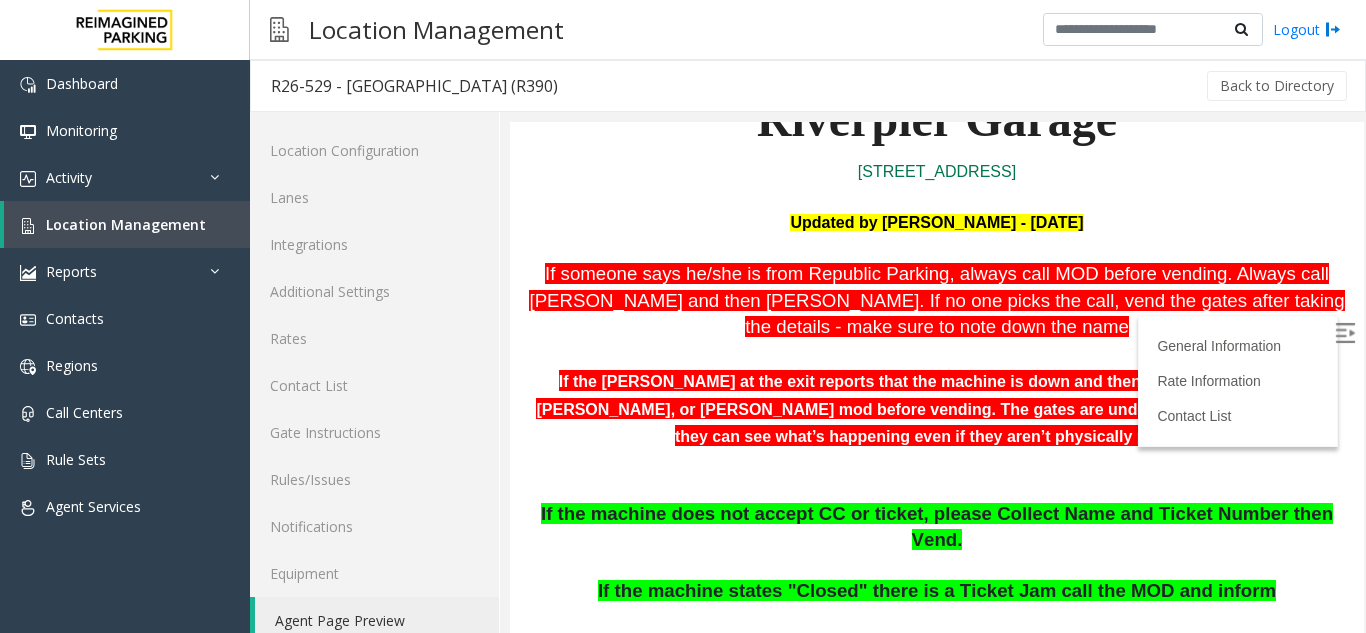 click at bounding box center [1345, 333] 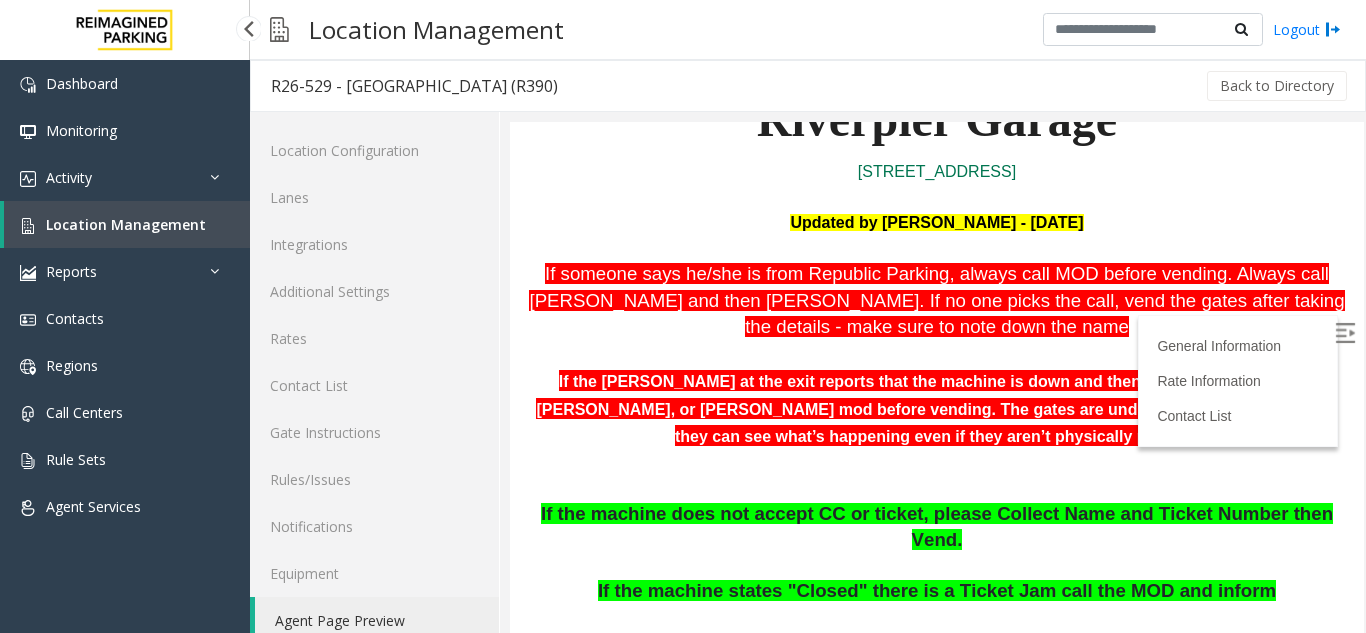 click on "Location Management" at bounding box center (127, 224) 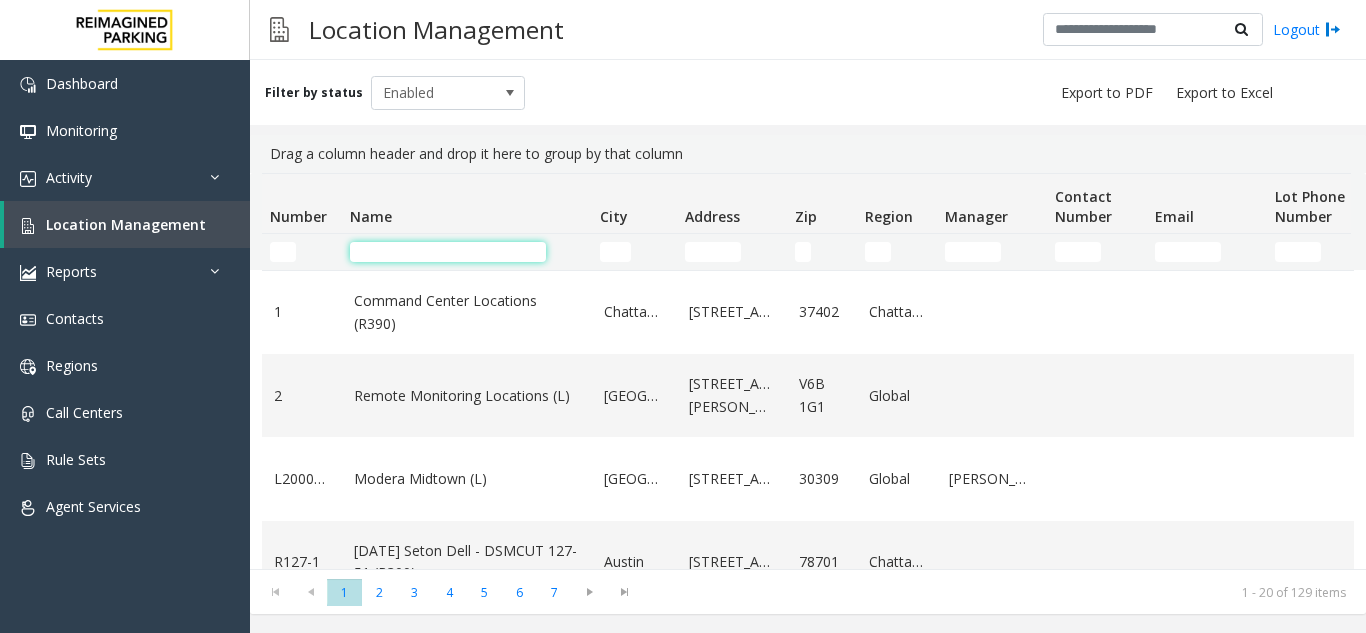 click 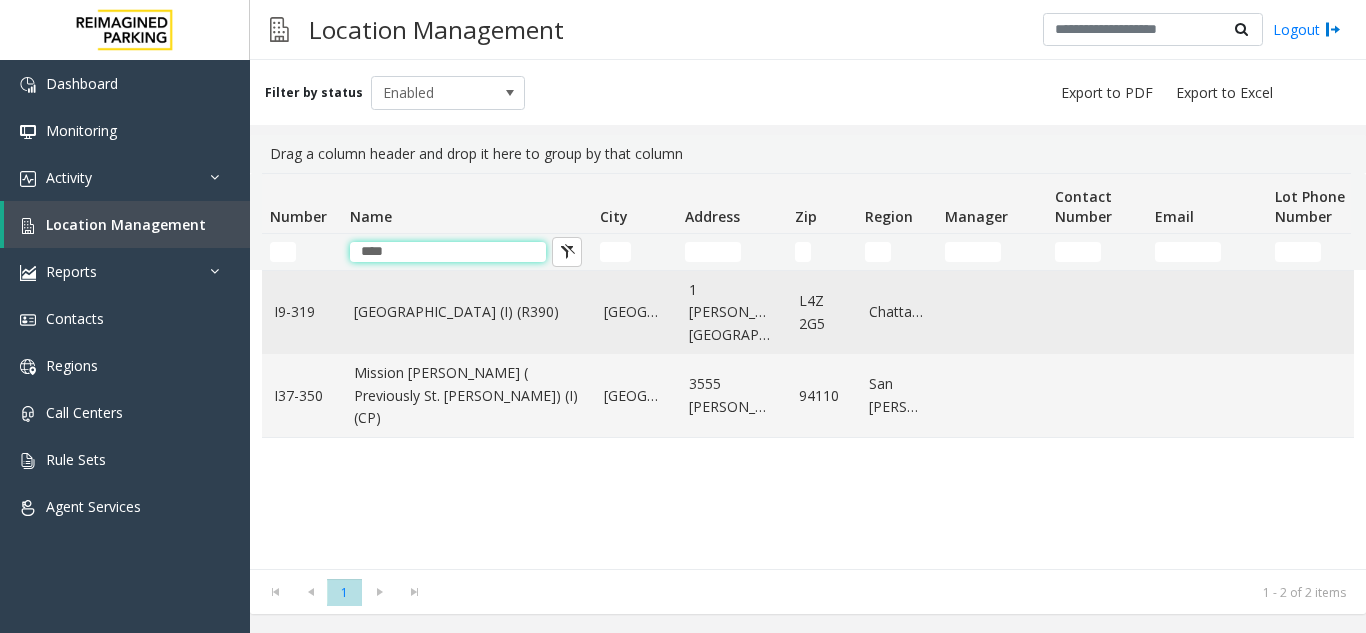 type on "****" 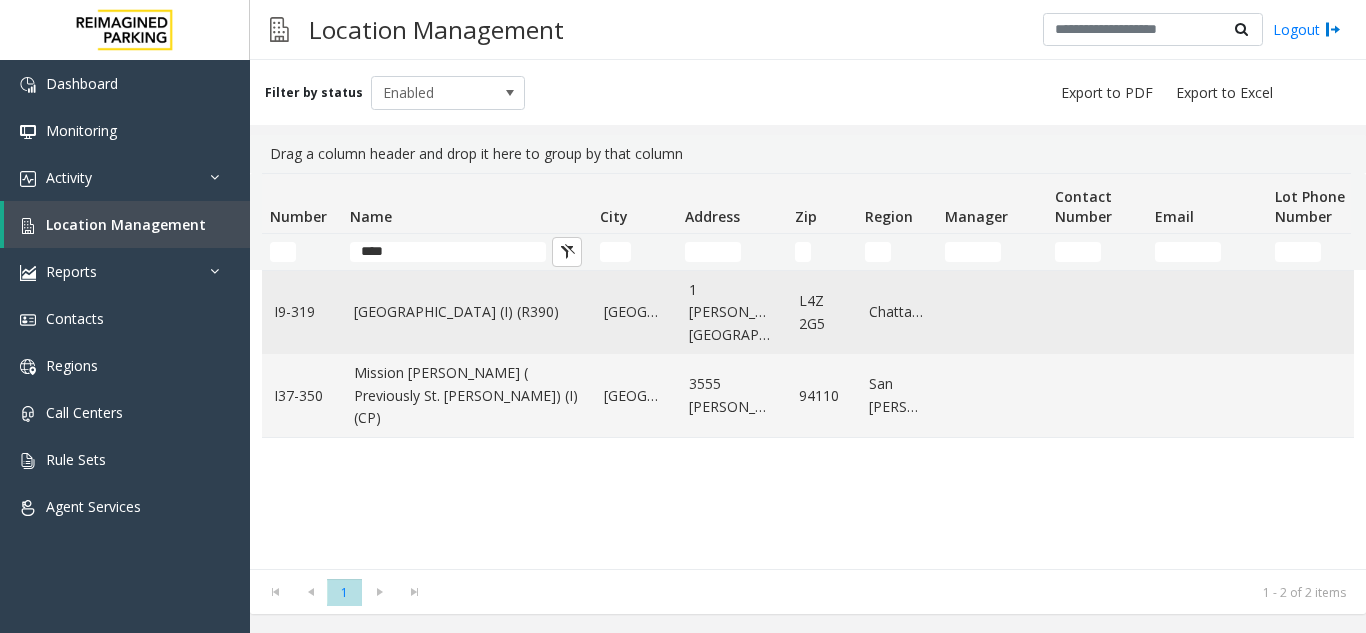 click on "Mississauga Executive Center (I) (R390)" 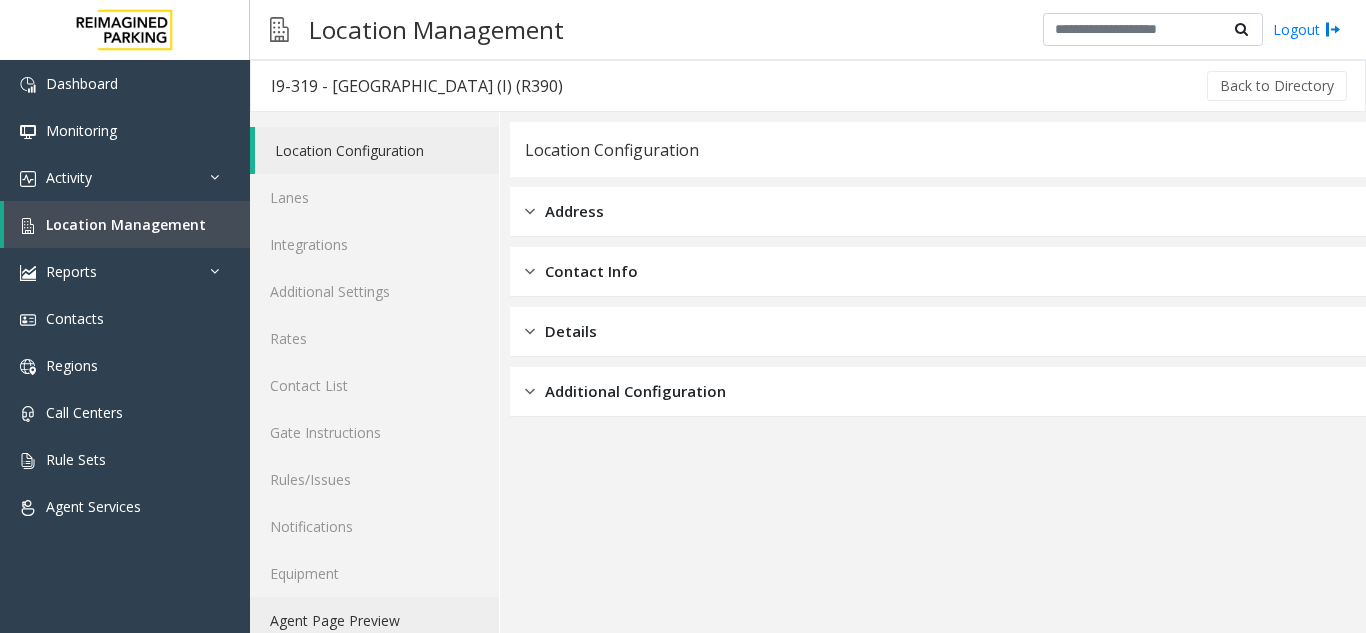 click on "Agent Page Preview" 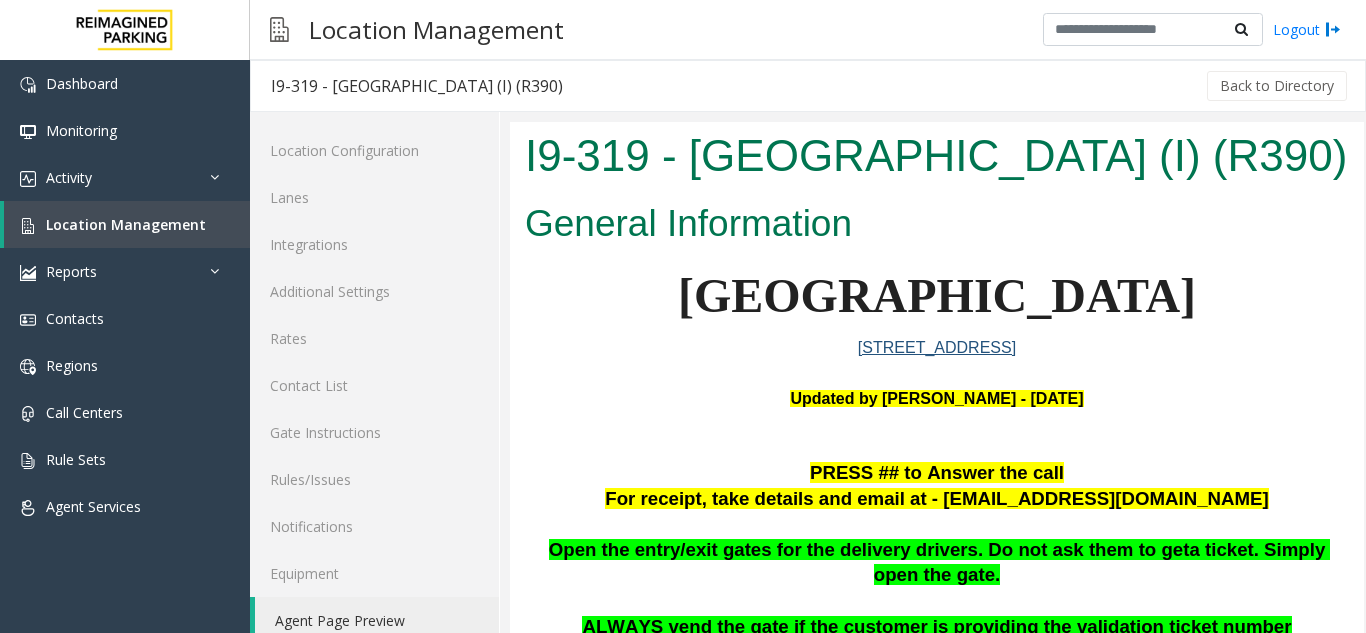 scroll, scrollTop: 0, scrollLeft: 0, axis: both 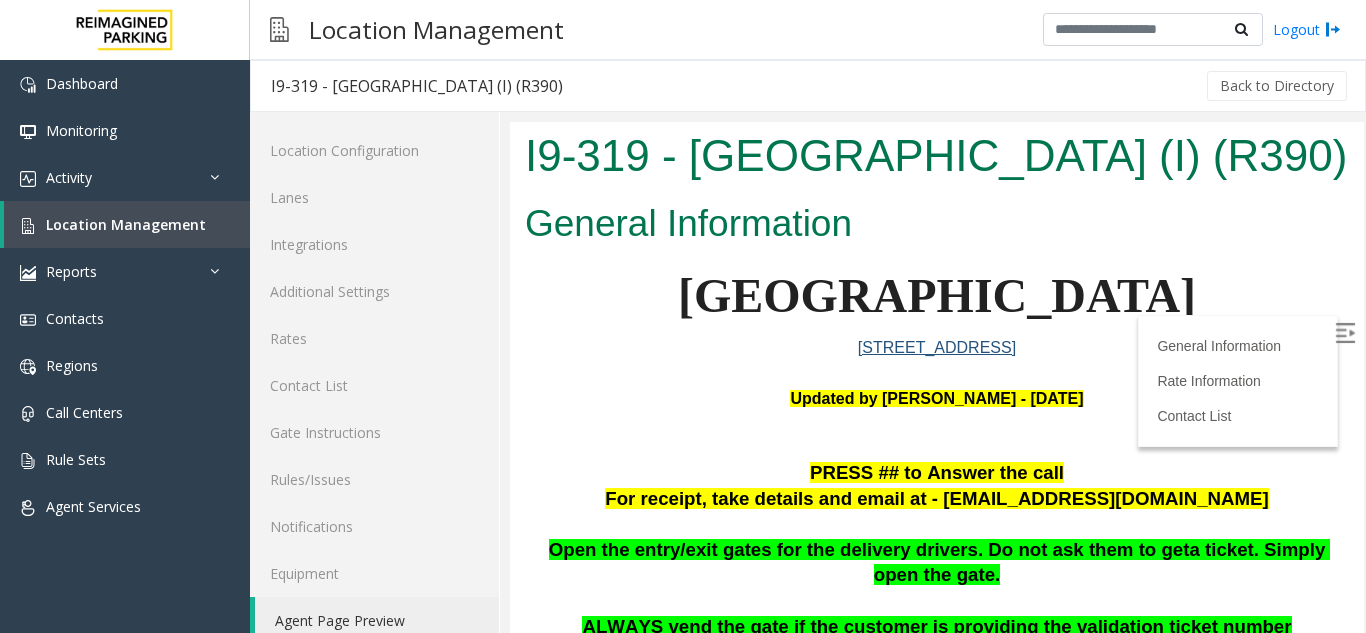 click at bounding box center (1345, 333) 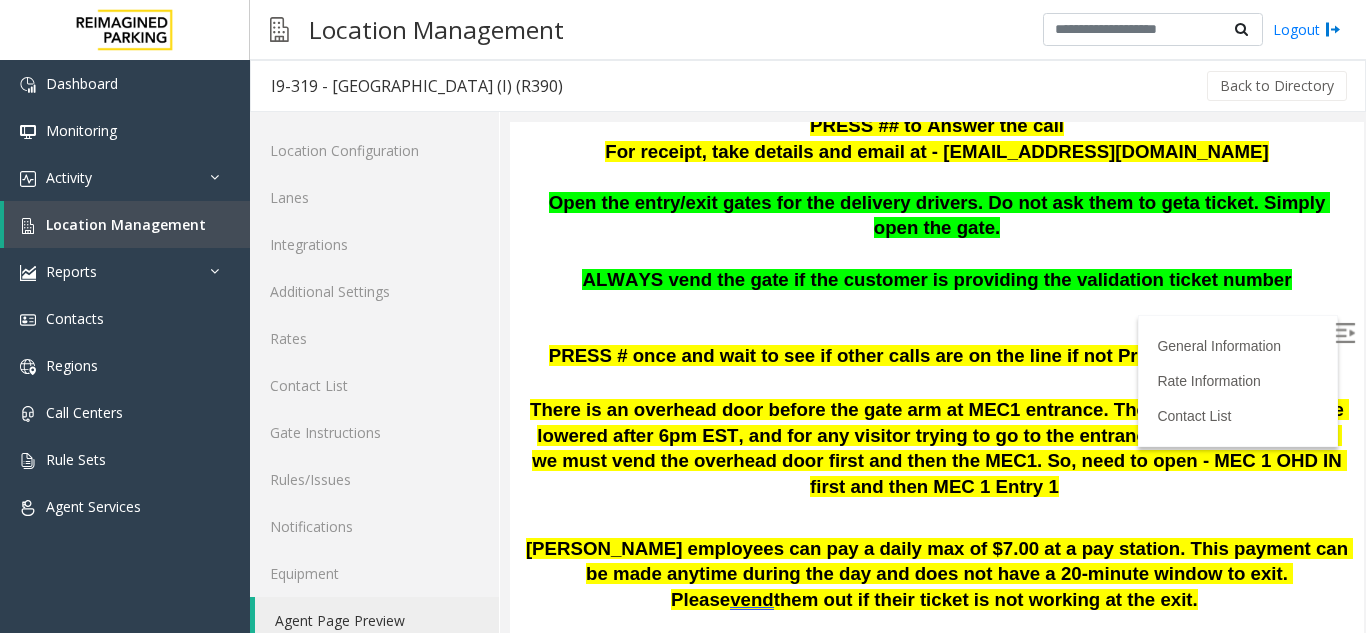 scroll, scrollTop: 300, scrollLeft: 0, axis: vertical 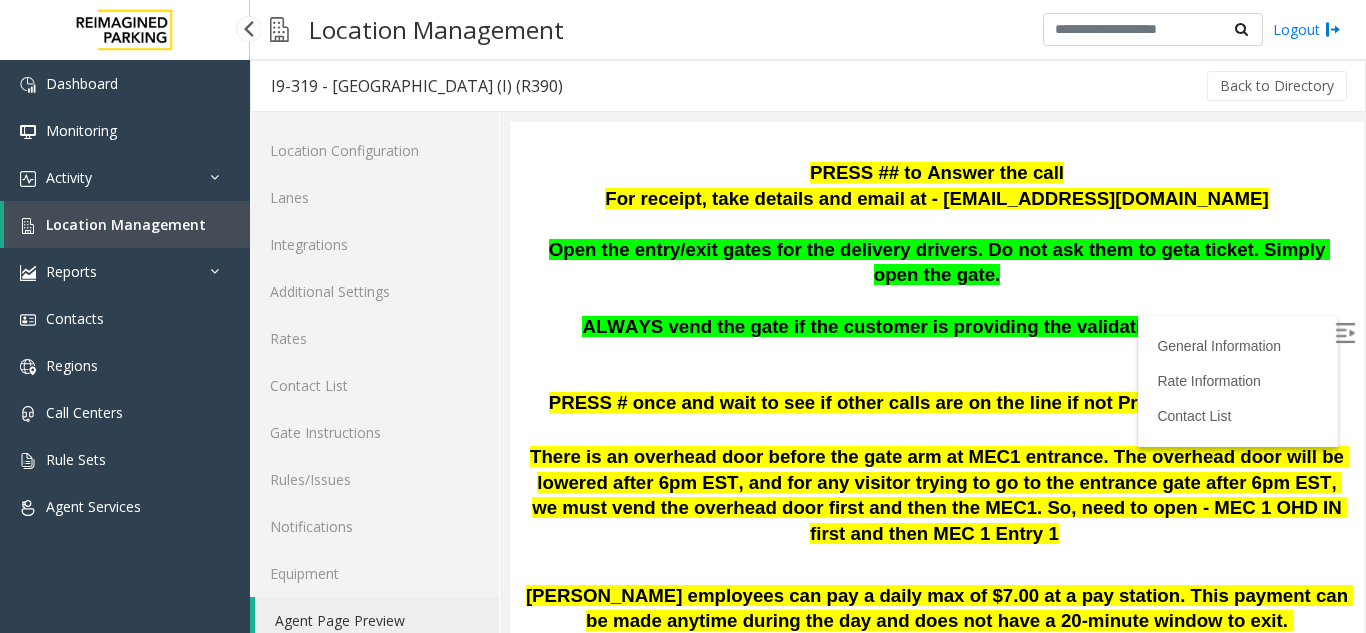click on "Location Management" at bounding box center [126, 224] 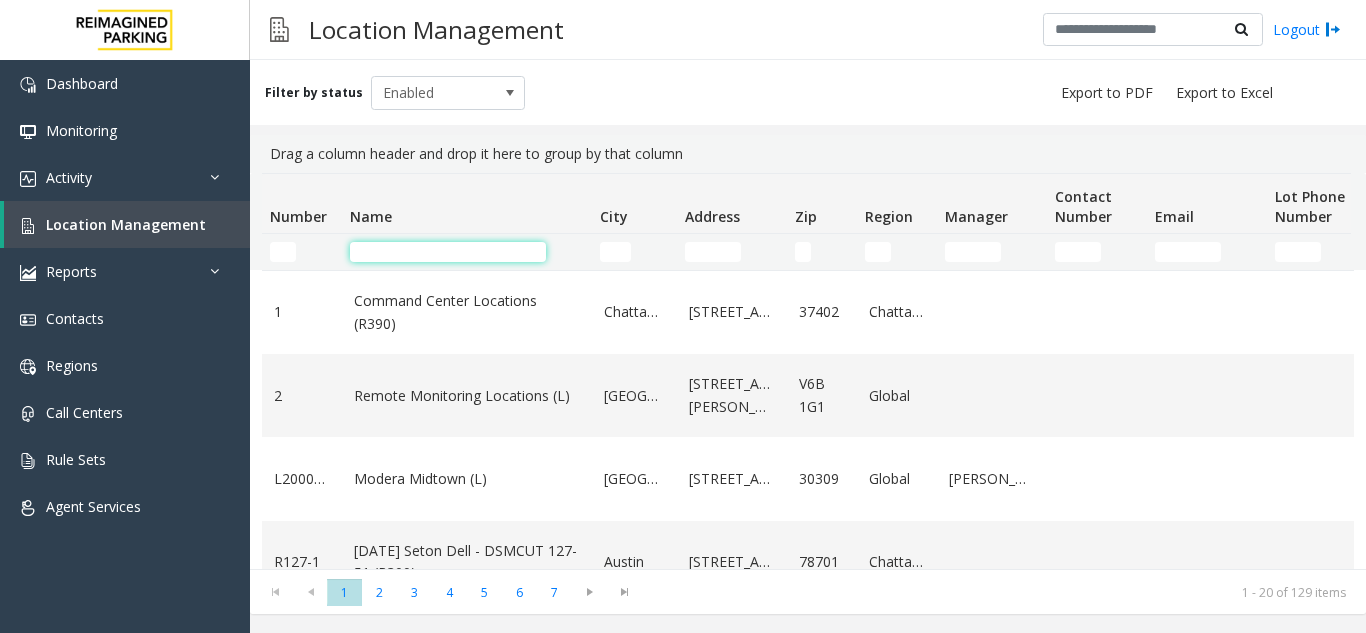 click 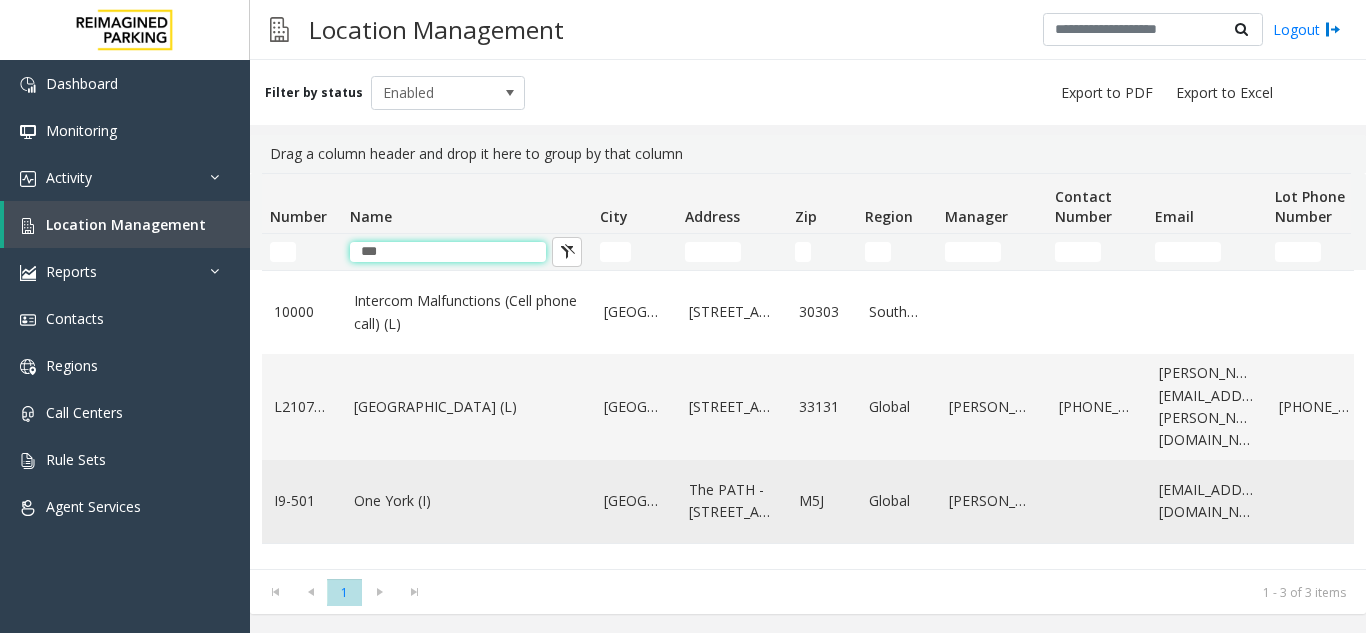 type on "***" 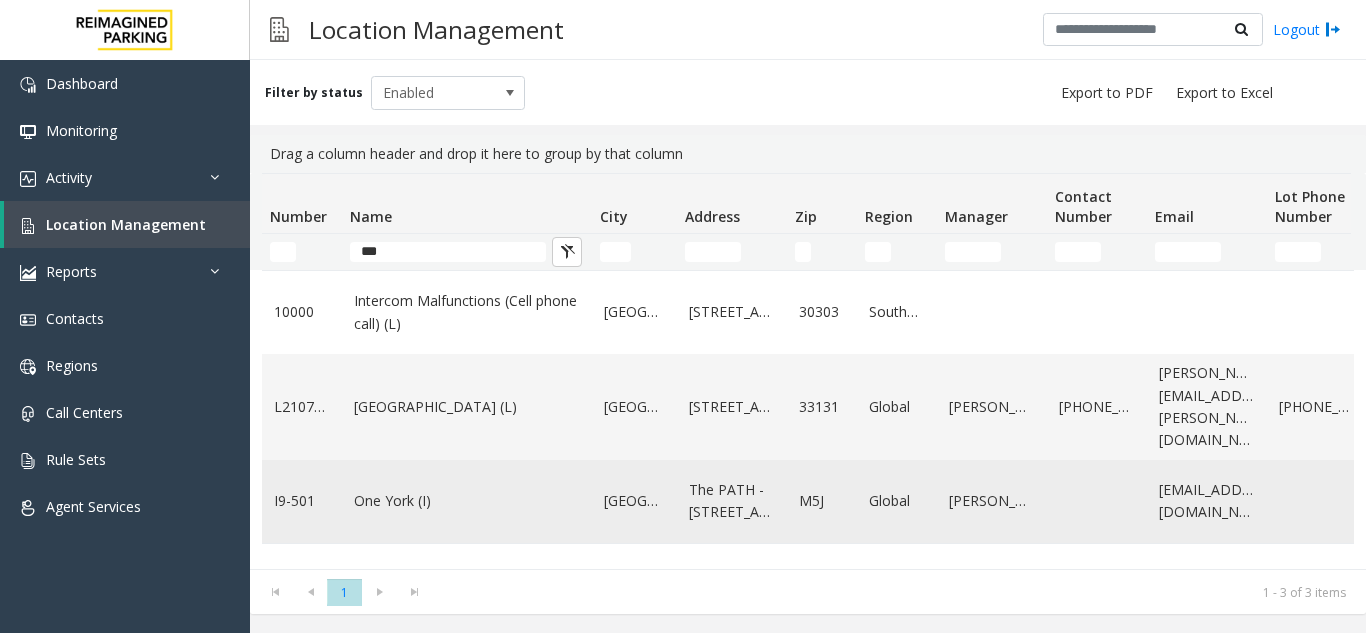 click on "One York (I)" 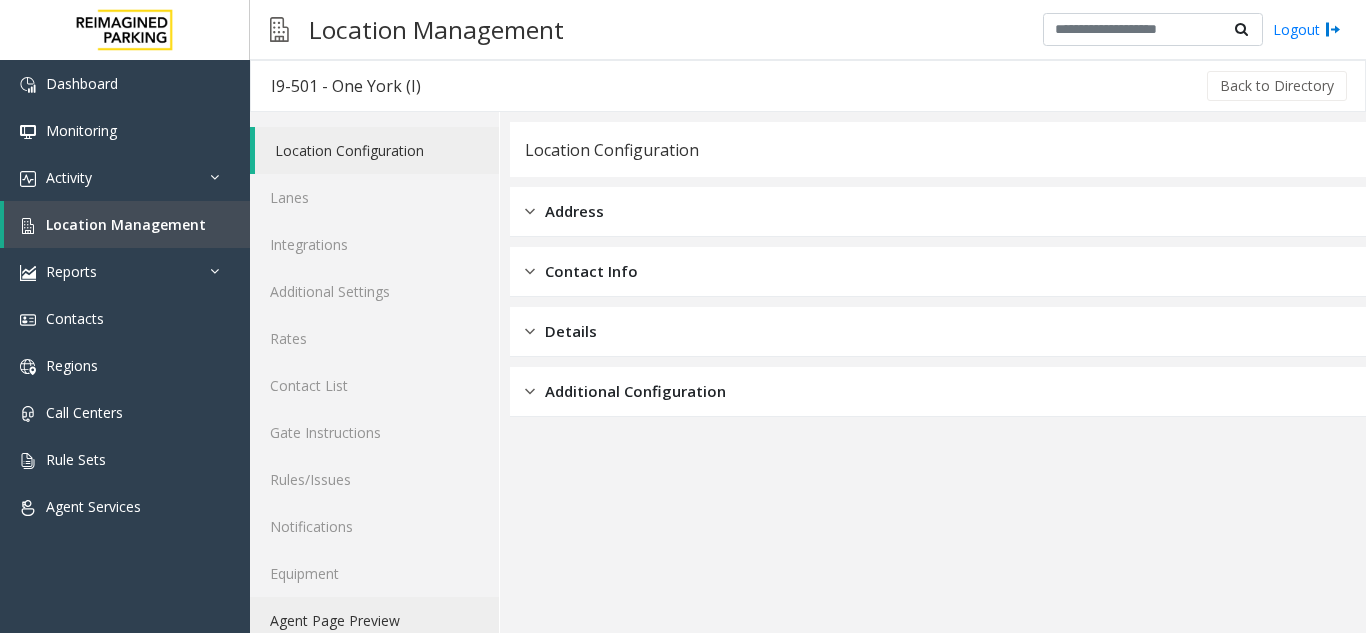 click on "Agent Page Preview" 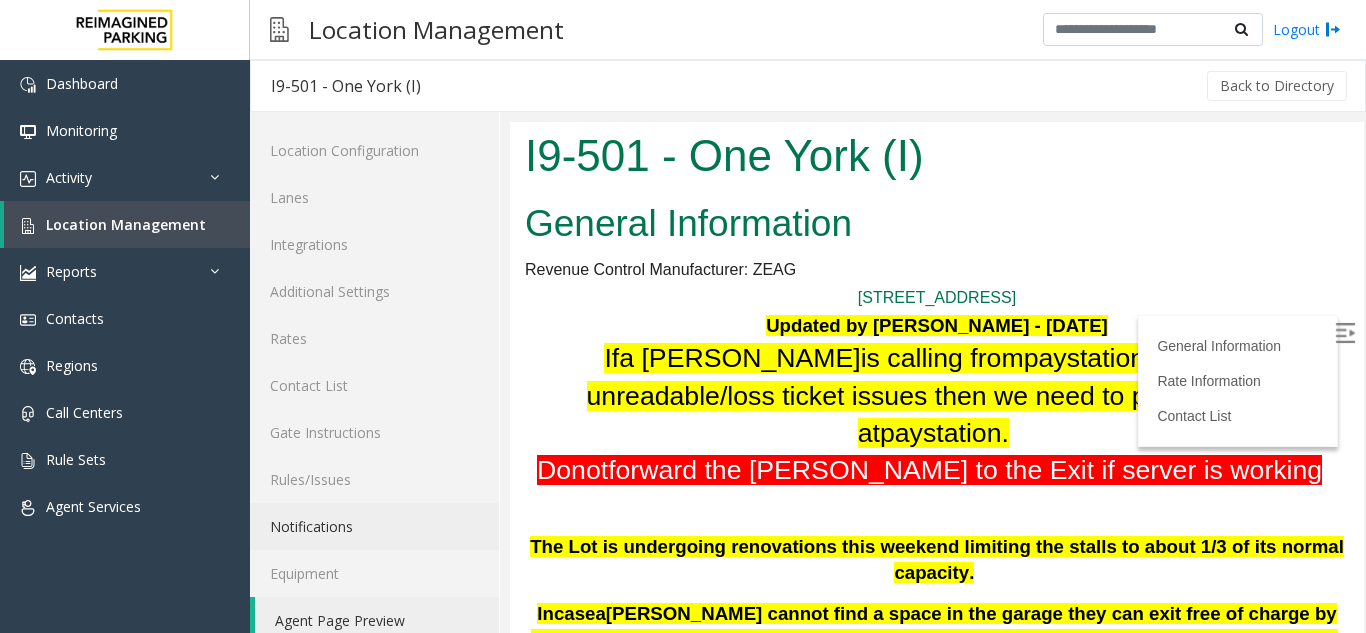 scroll, scrollTop: 0, scrollLeft: 0, axis: both 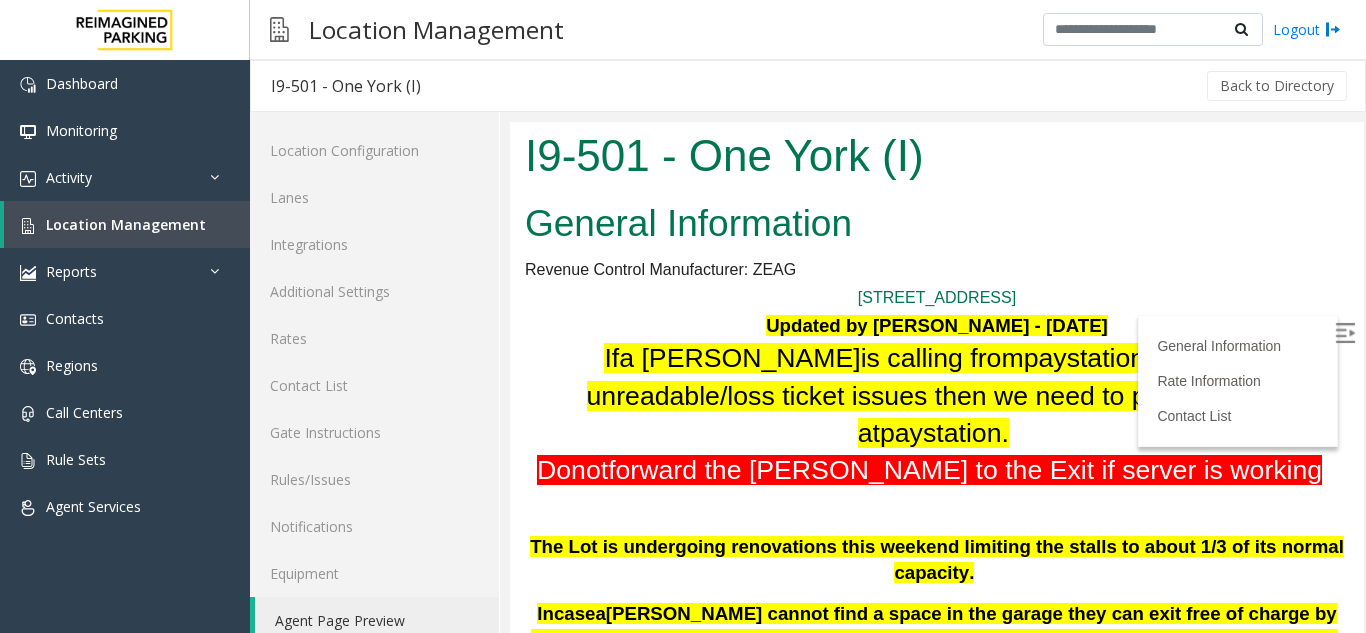 click at bounding box center (1345, 333) 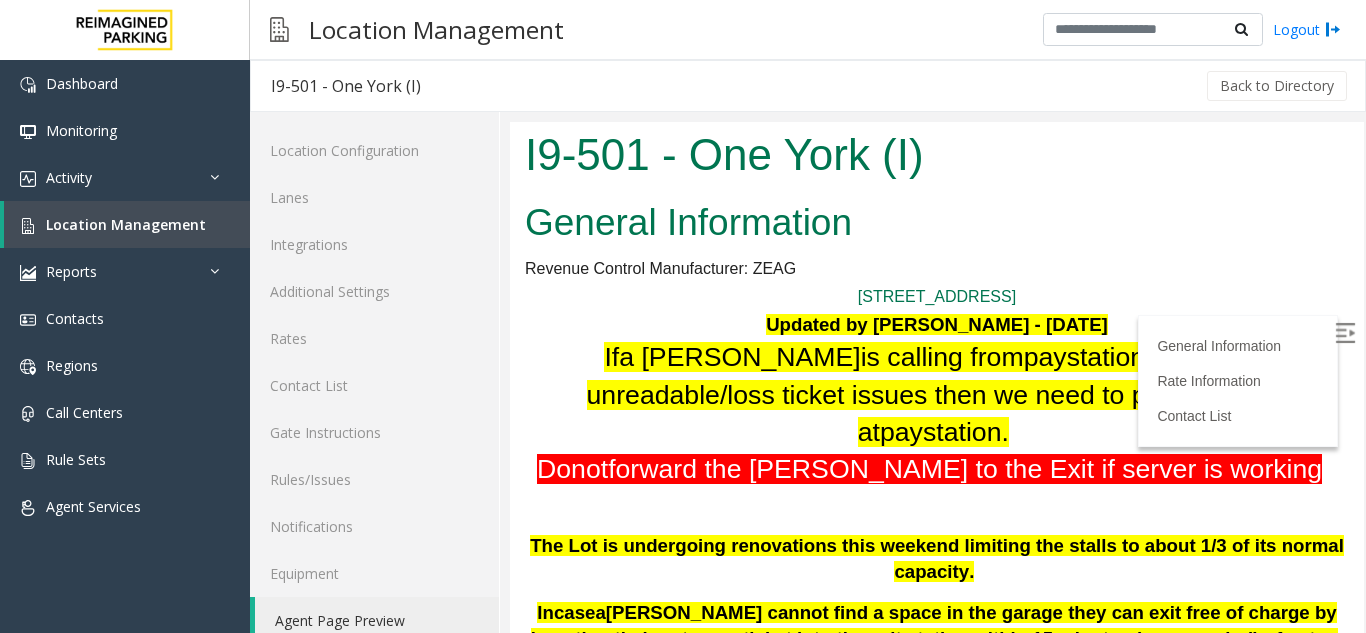 scroll, scrollTop: 0, scrollLeft: 0, axis: both 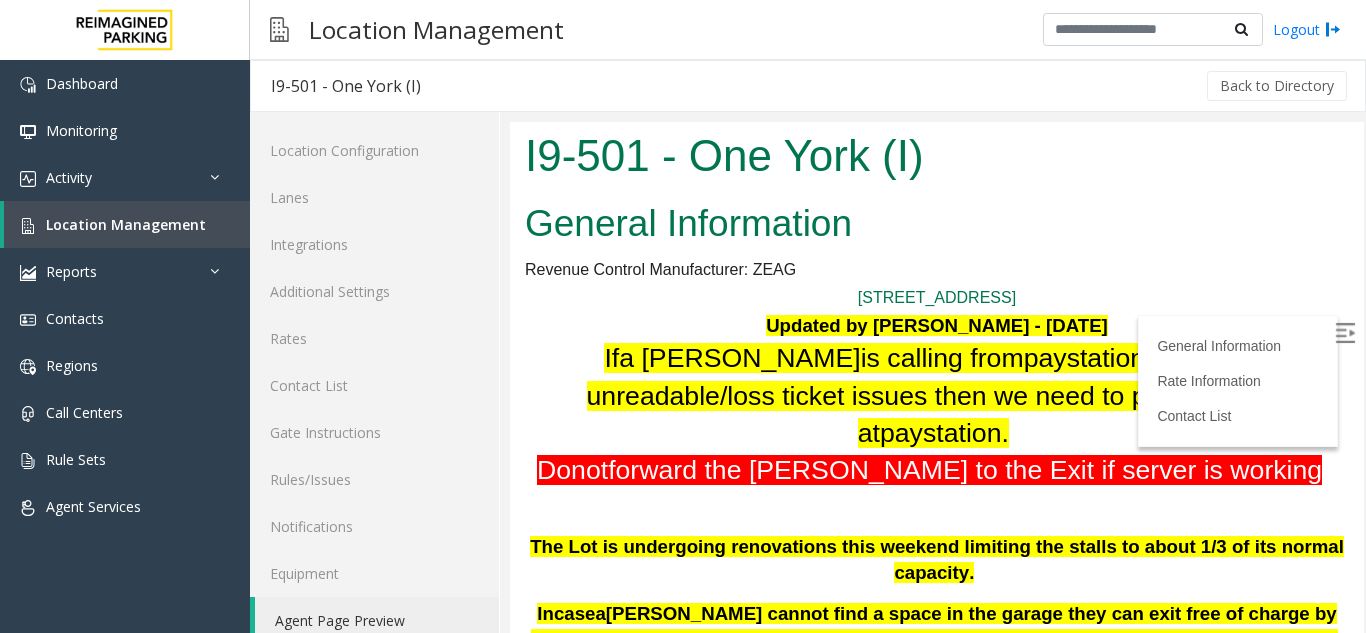 click on "General Information" at bounding box center (937, 224) 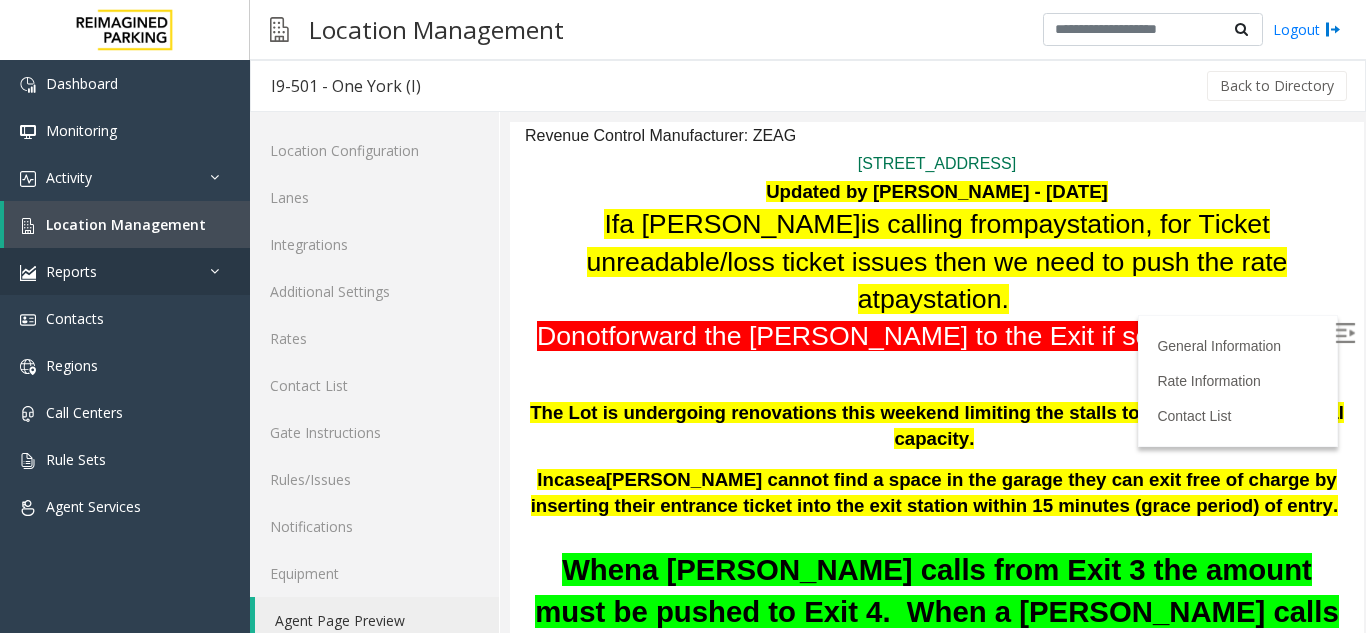 scroll, scrollTop: 0, scrollLeft: 0, axis: both 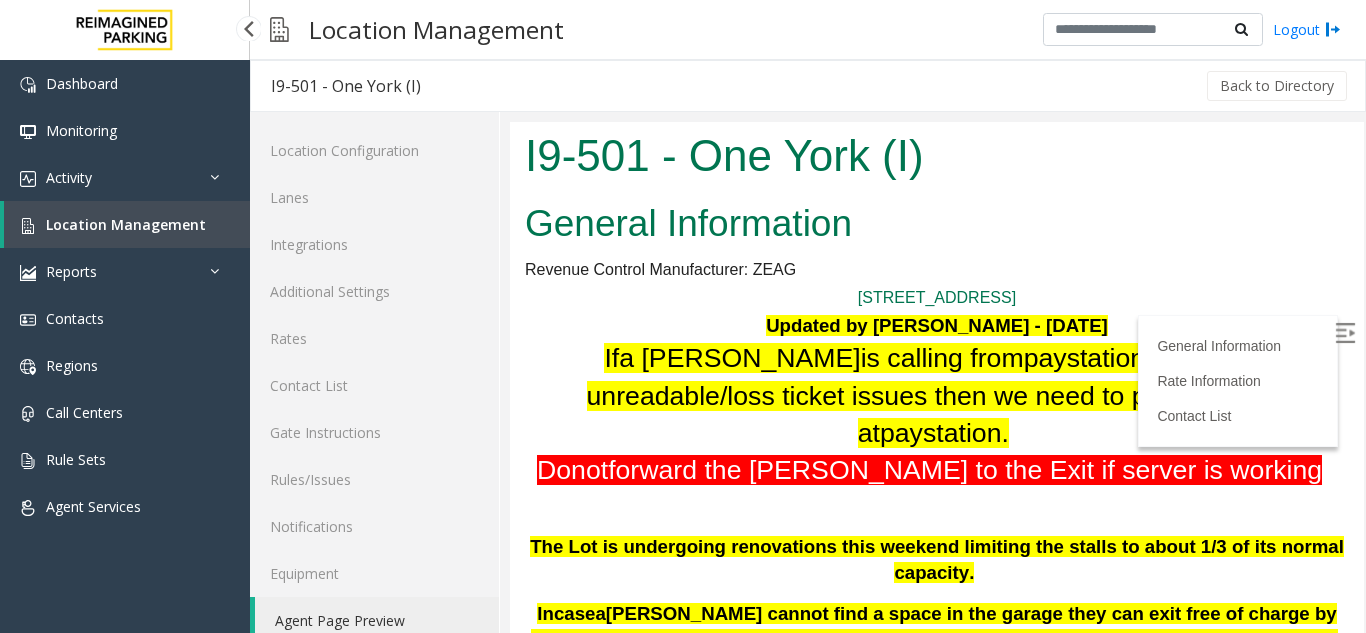 click on "Location Management" at bounding box center (127, 224) 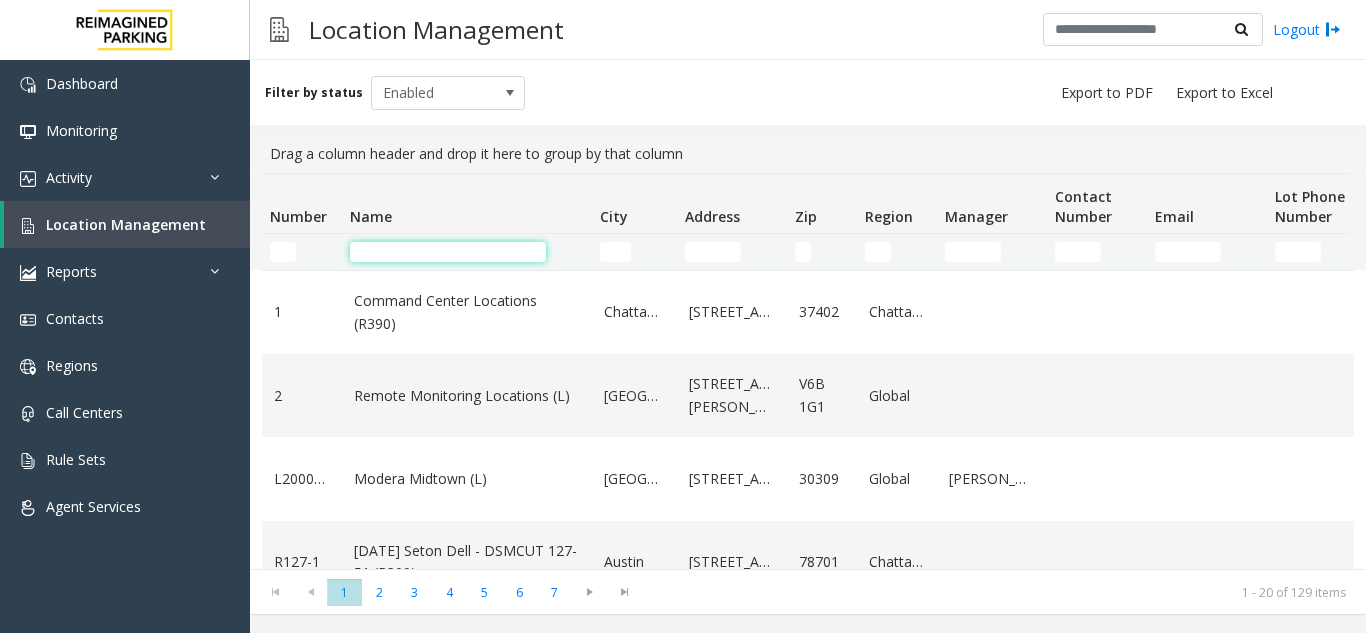 click 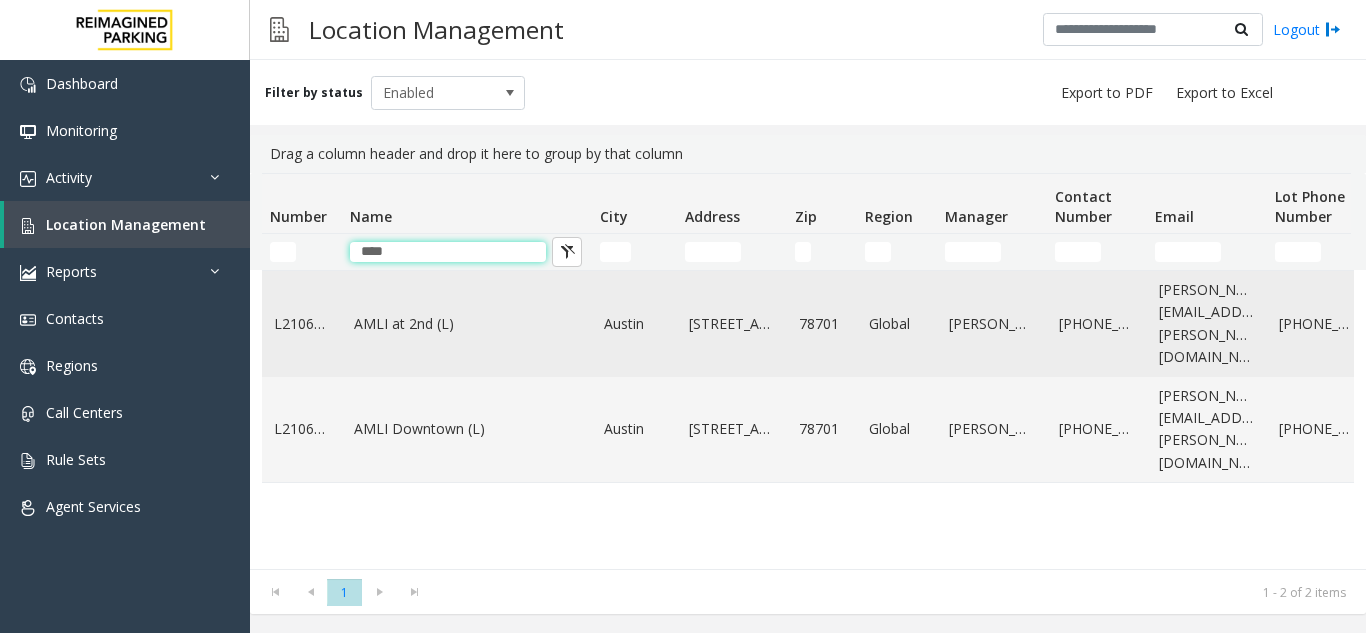 type on "****" 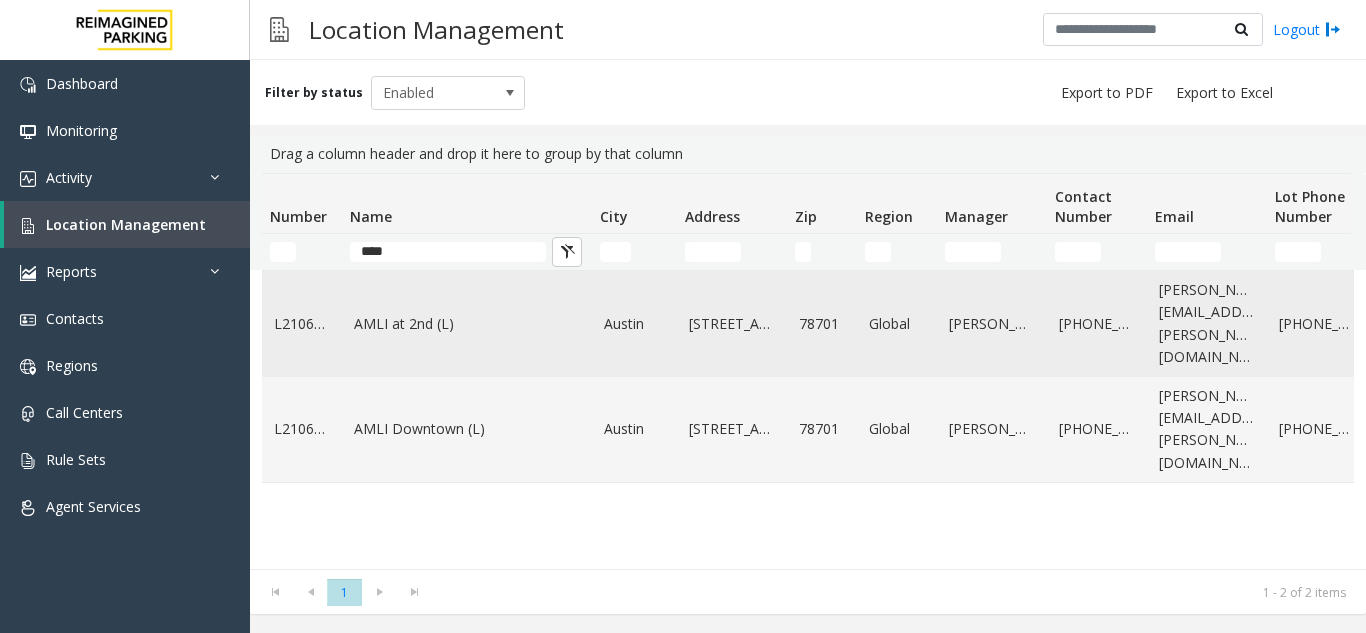 click on "AMLI at 2nd (L)" 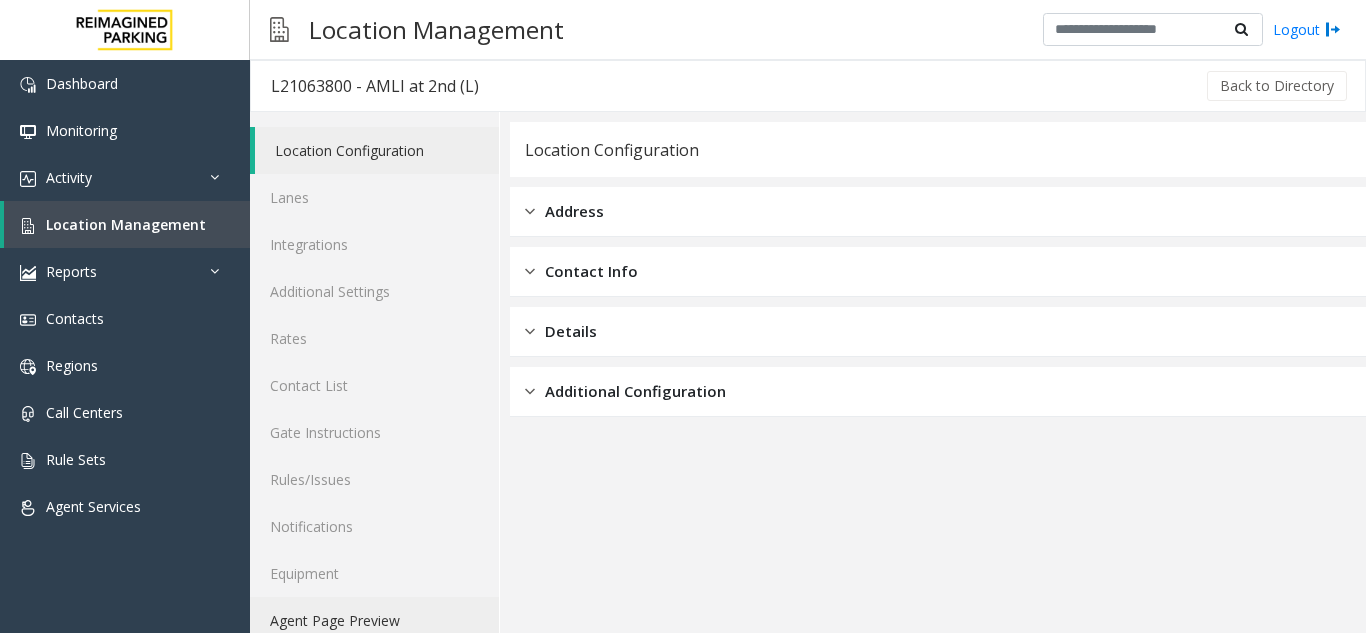 click on "Agent Page Preview" 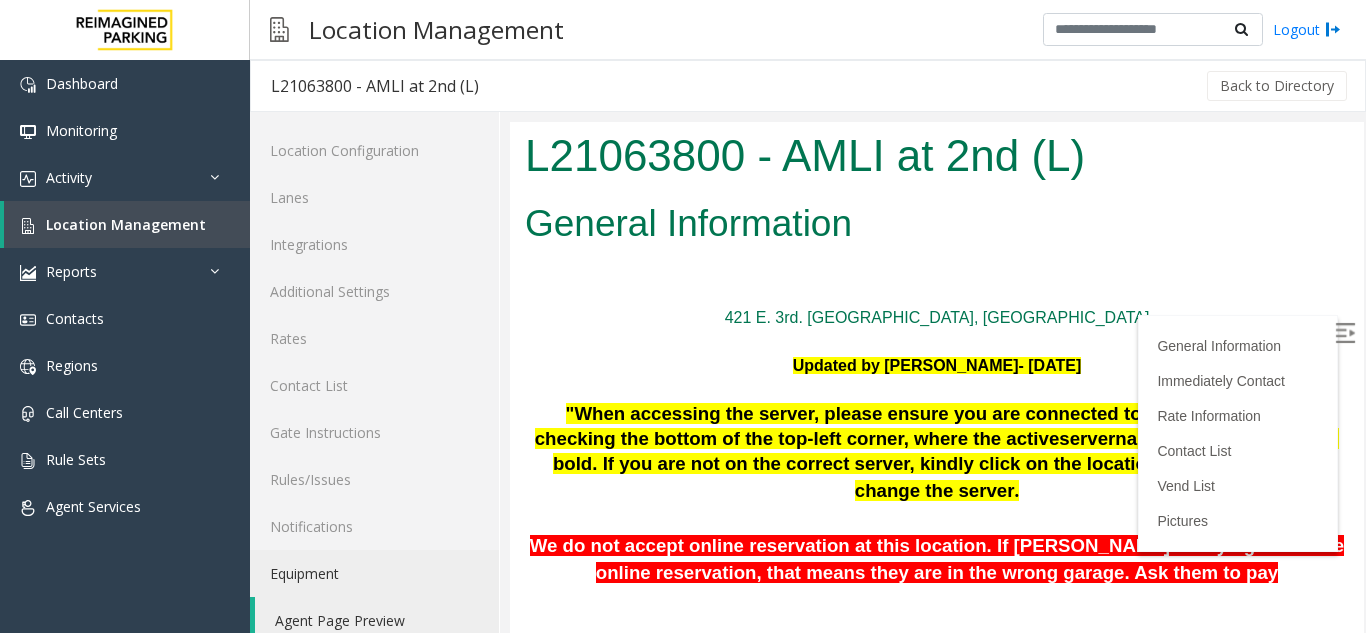 scroll, scrollTop: 0, scrollLeft: 0, axis: both 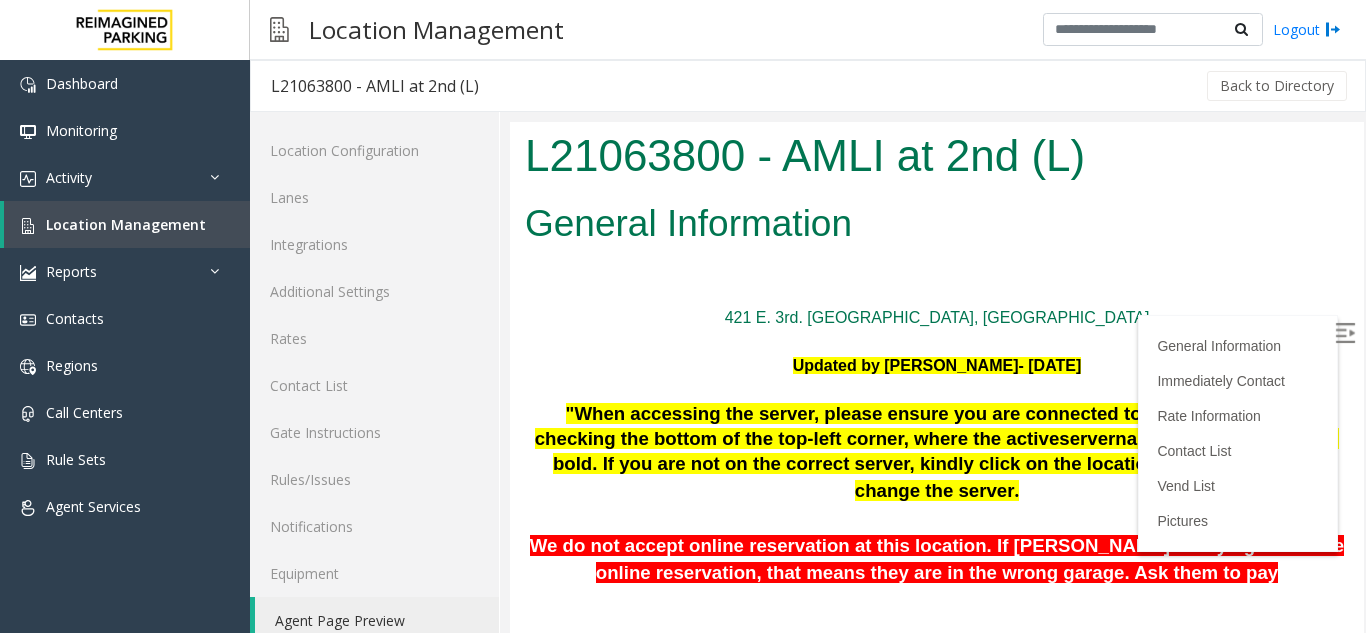 click on "General Information
Immediately Contact
Rate Information
Contact List
Vend List
Pictures" at bounding box center [1238, 433] 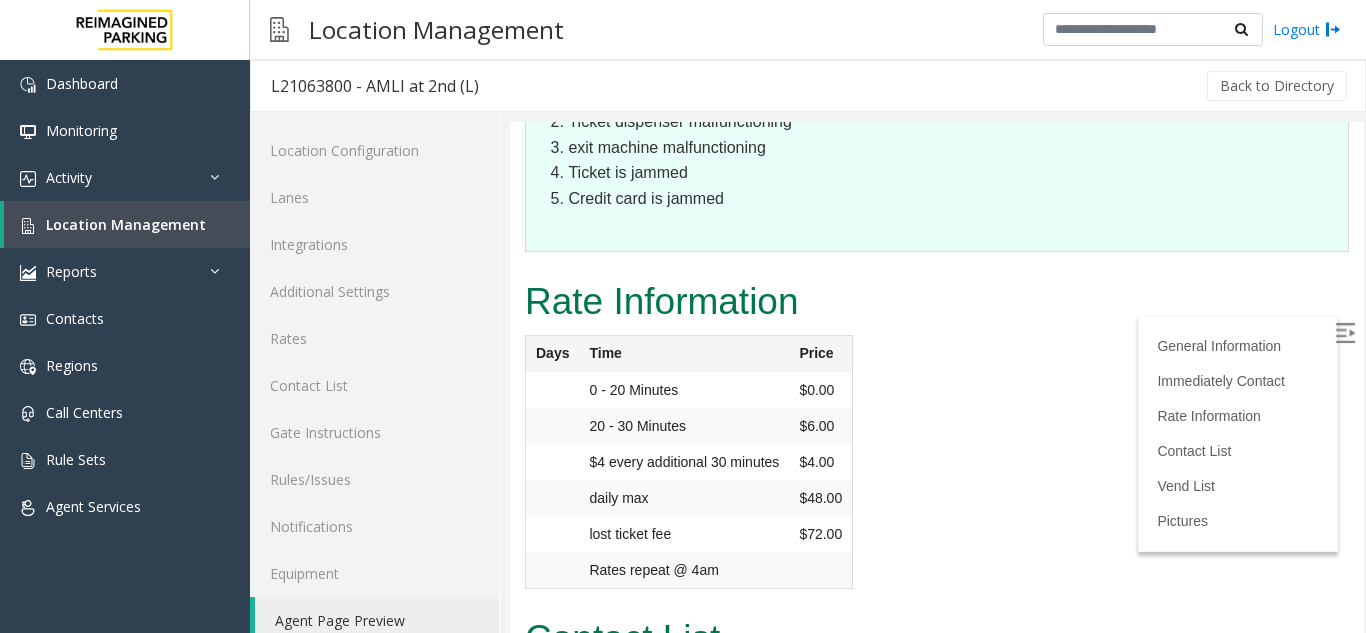 scroll, scrollTop: 4971, scrollLeft: 0, axis: vertical 